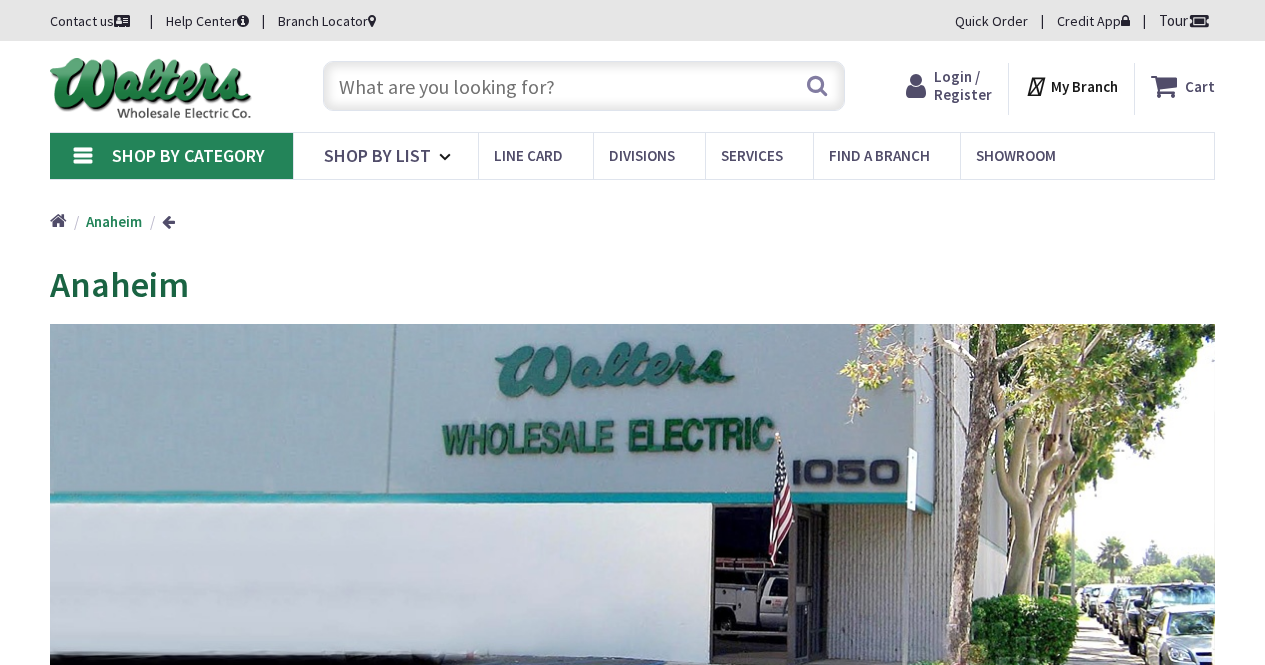 scroll, scrollTop: 0, scrollLeft: 0, axis: both 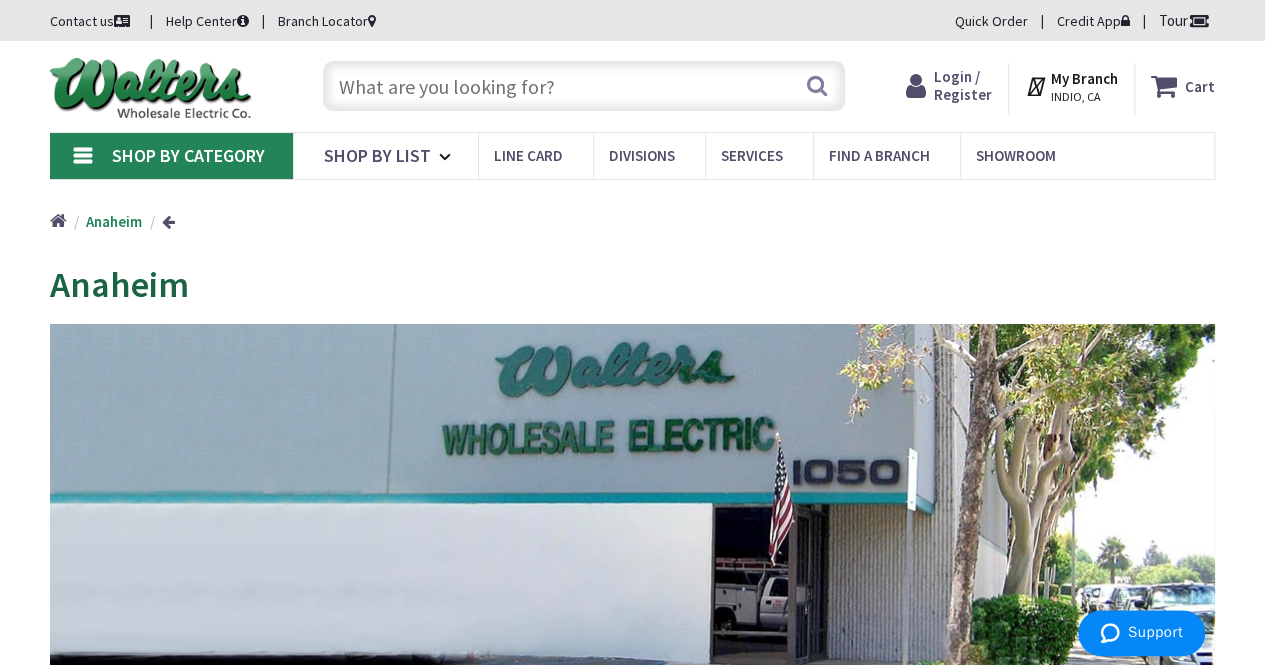 click at bounding box center (584, 86) 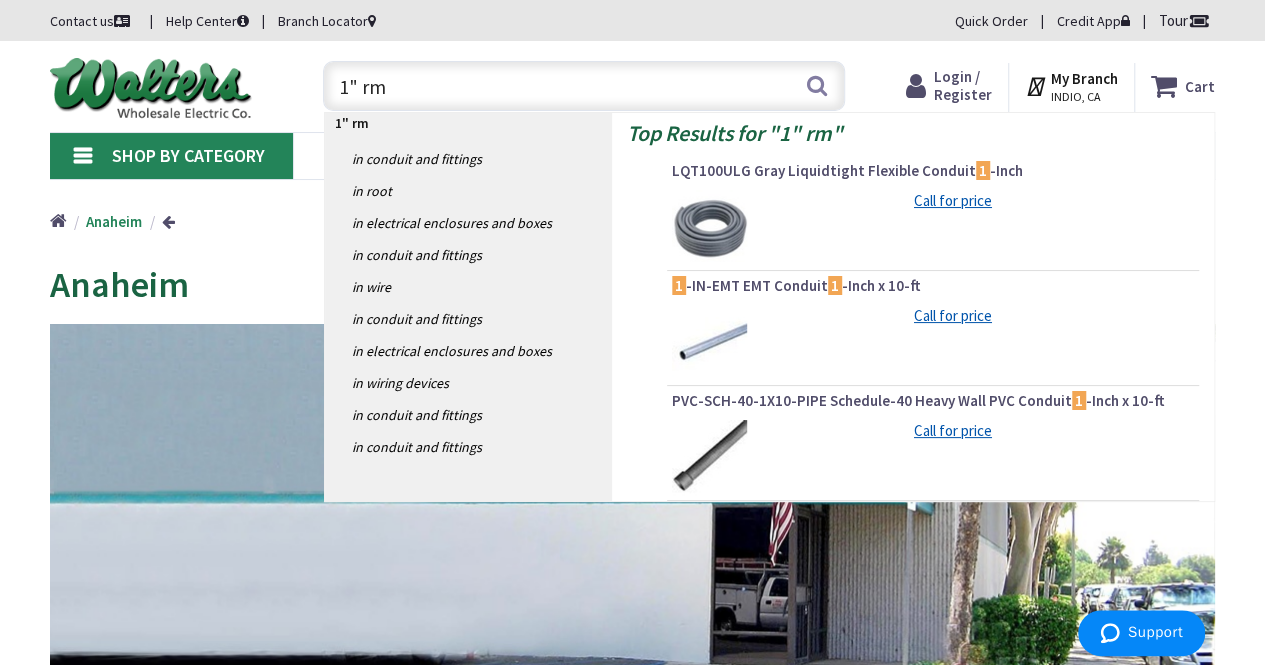type on "1" rmc" 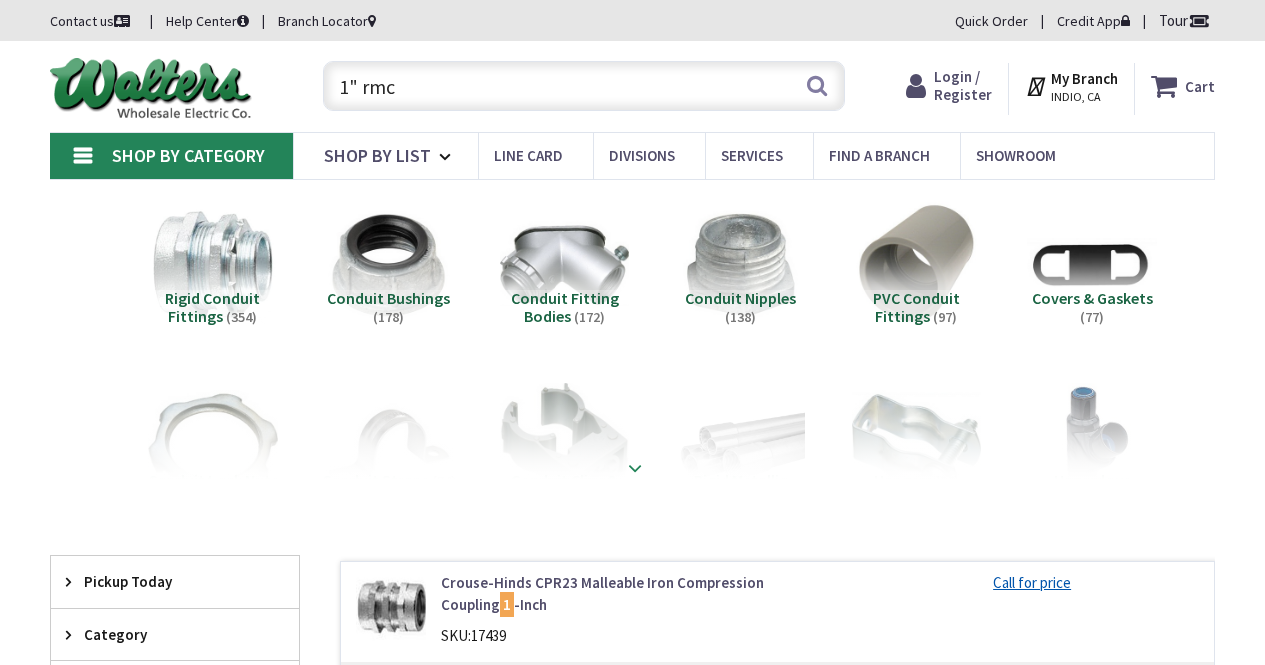scroll, scrollTop: 0, scrollLeft: 0, axis: both 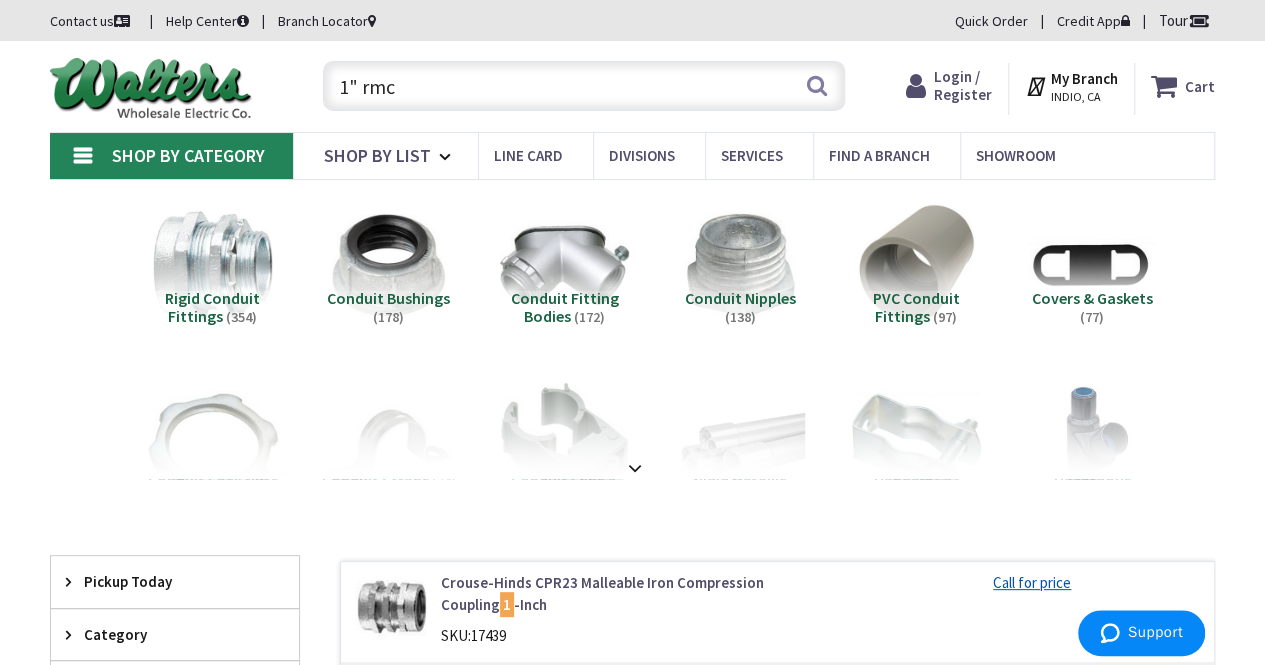 click on "1" rmc" at bounding box center (584, 86) 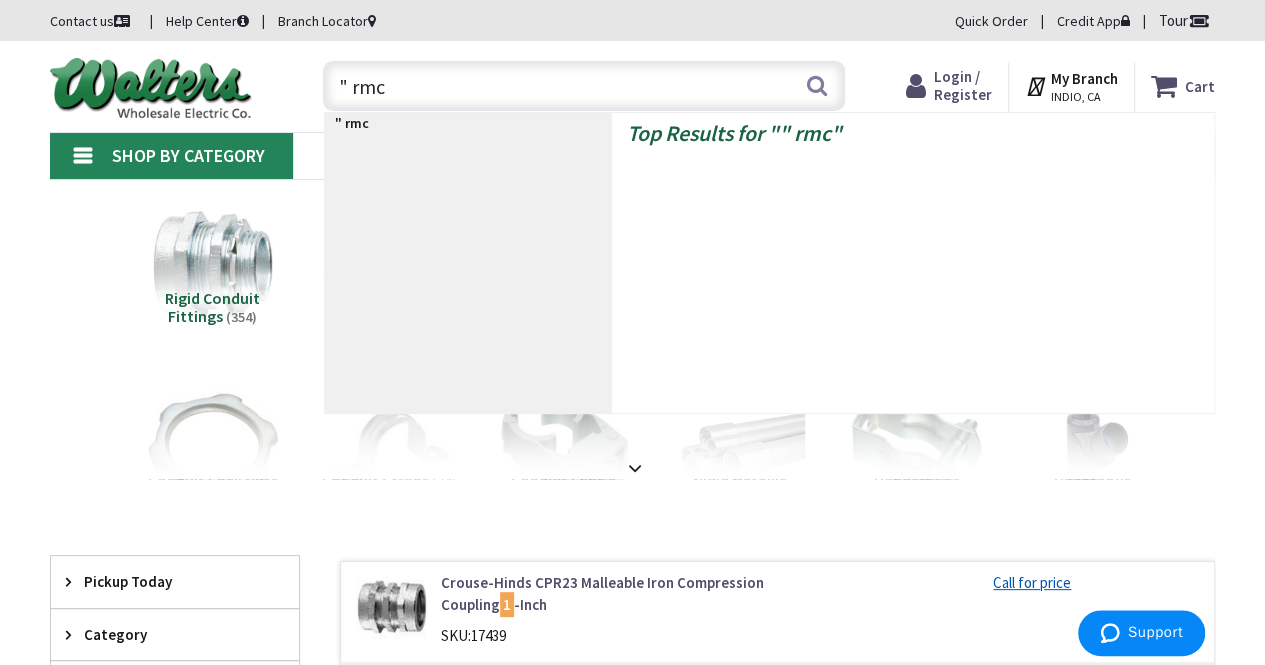 type on "2" rmc" 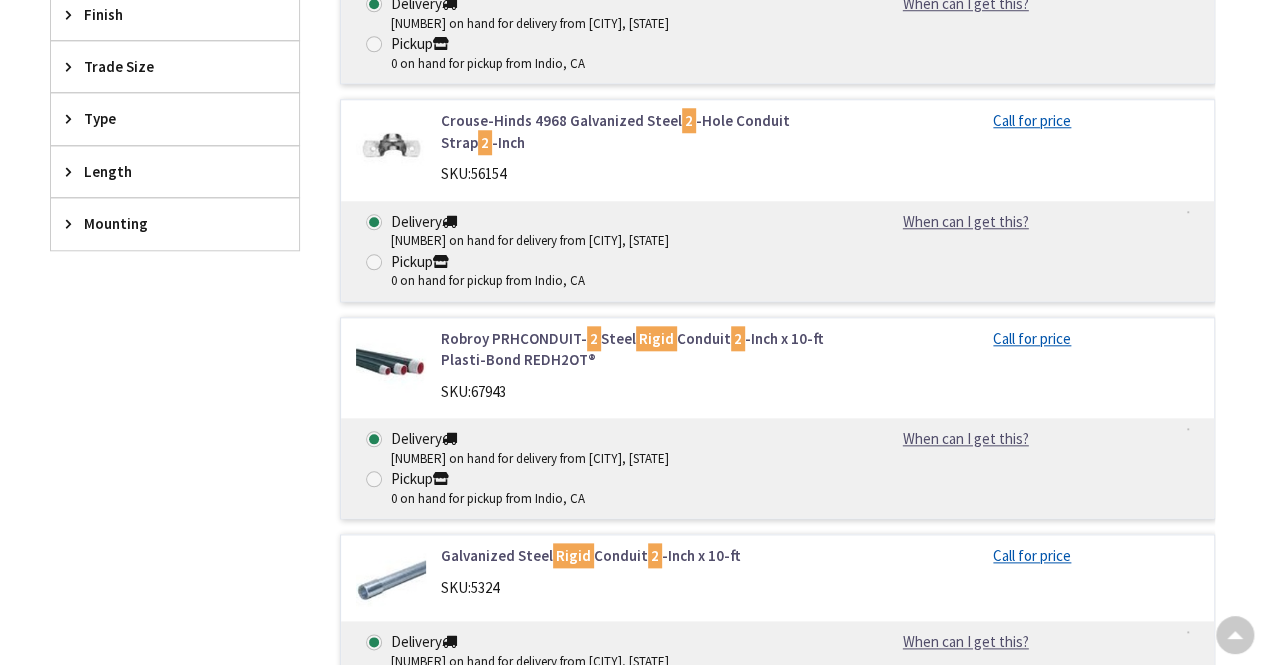 scroll, scrollTop: 882, scrollLeft: 0, axis: vertical 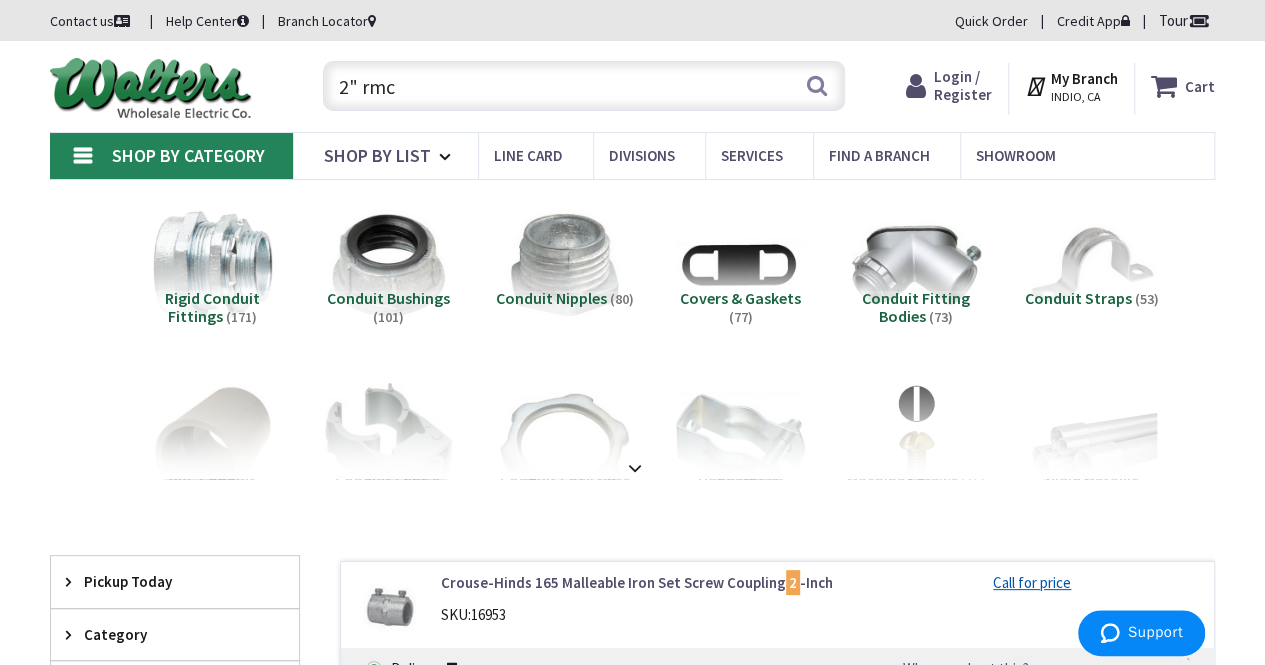 click on "2" rmc" at bounding box center (584, 86) 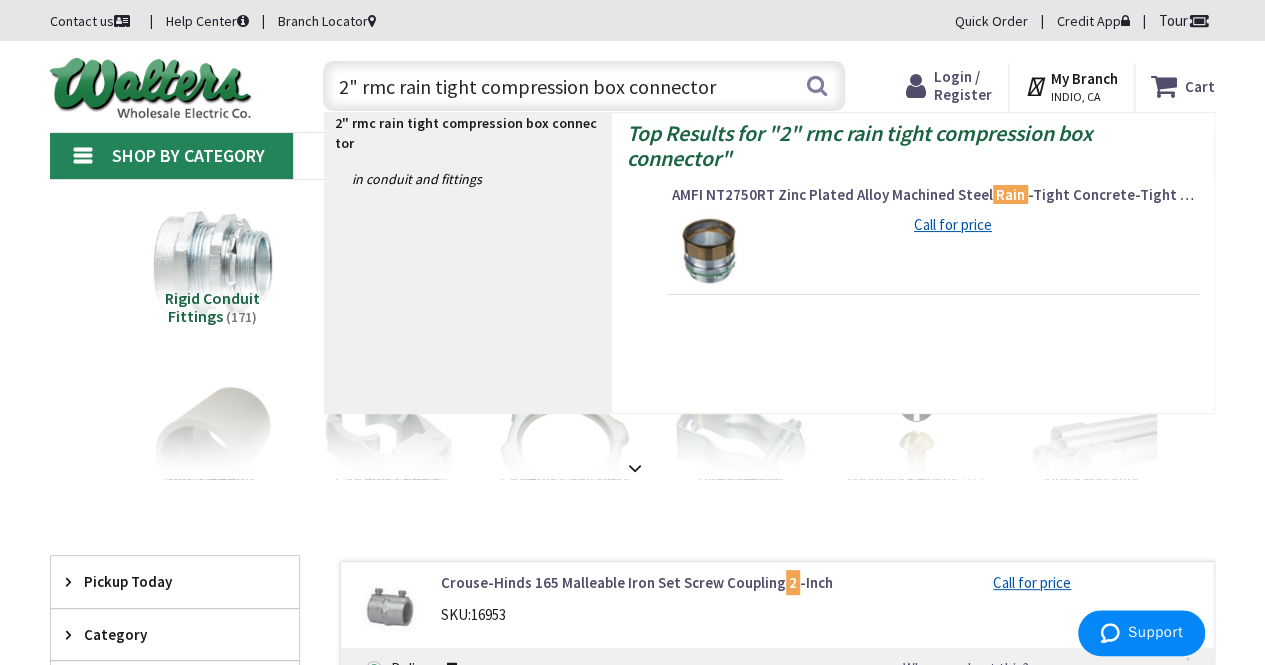 type on "2" rmc rain tight compression box connectors" 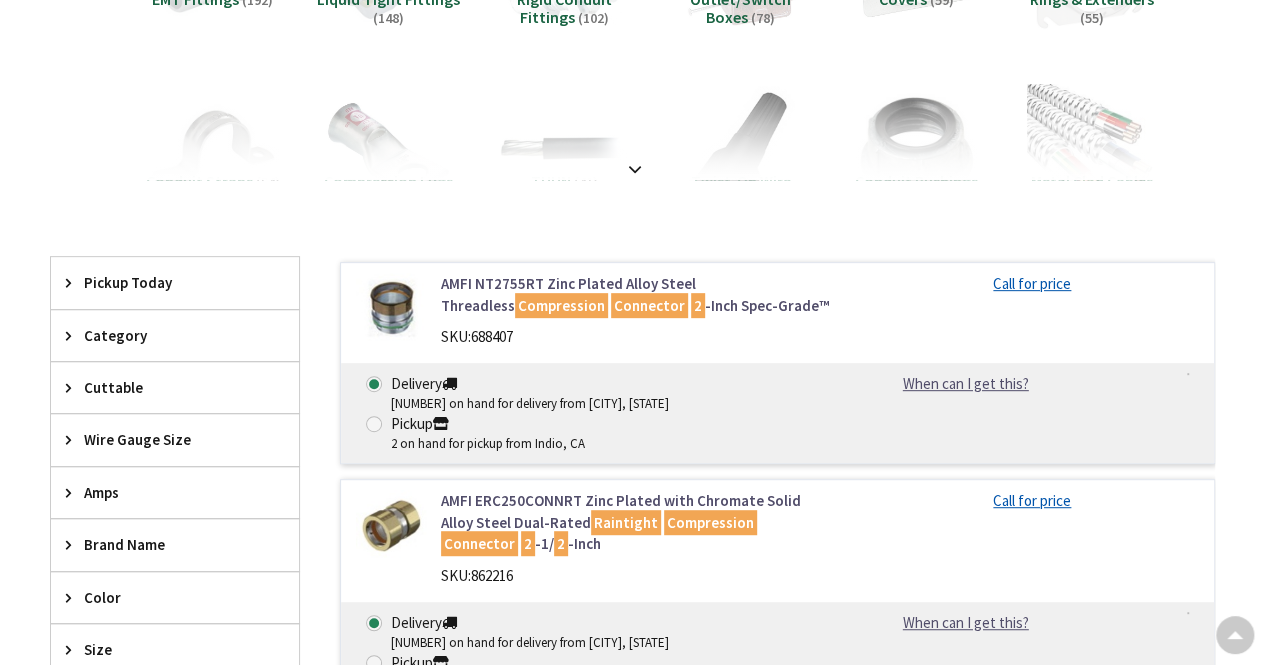 scroll, scrollTop: 299, scrollLeft: 0, axis: vertical 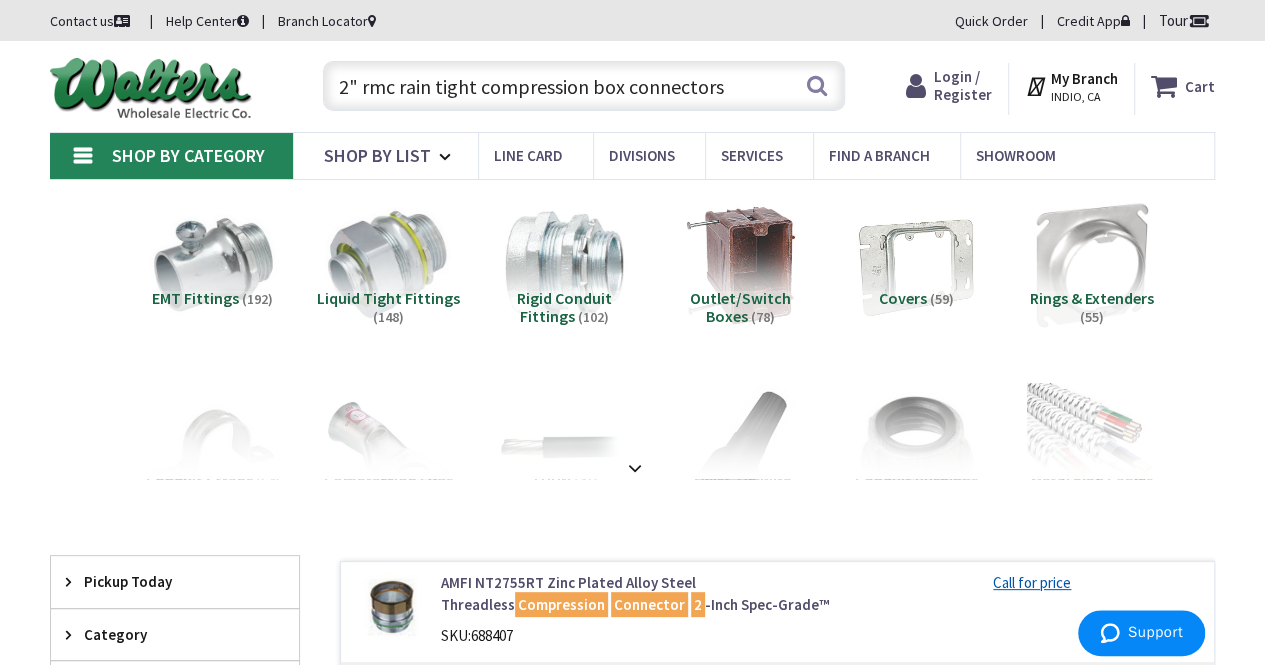 click on "2" rmc rain tight compression box connectors" at bounding box center (584, 86) 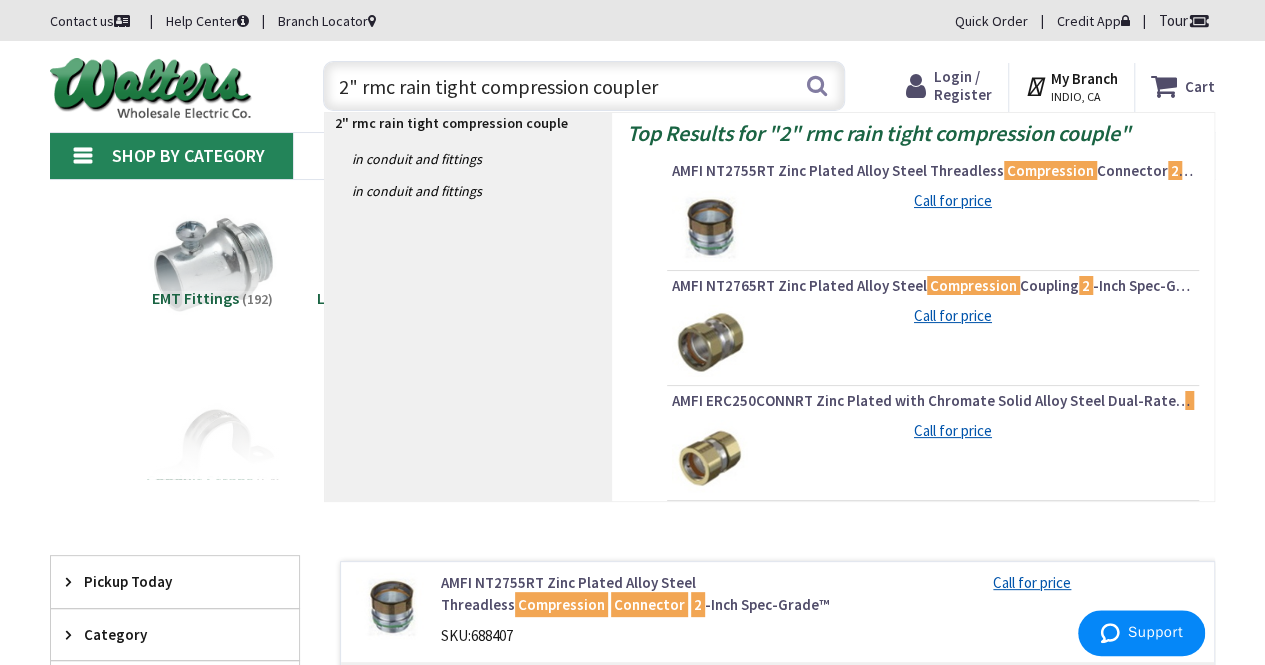 type on "2" rmc rain tight compression couplers" 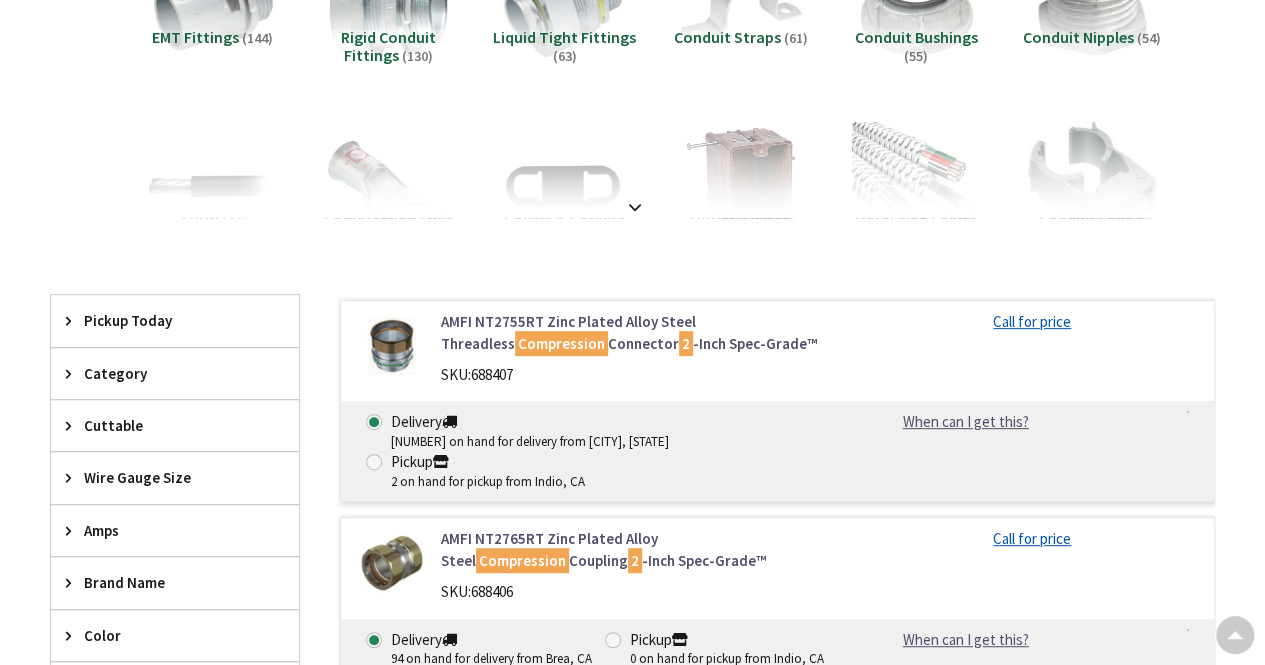 scroll, scrollTop: 469, scrollLeft: 0, axis: vertical 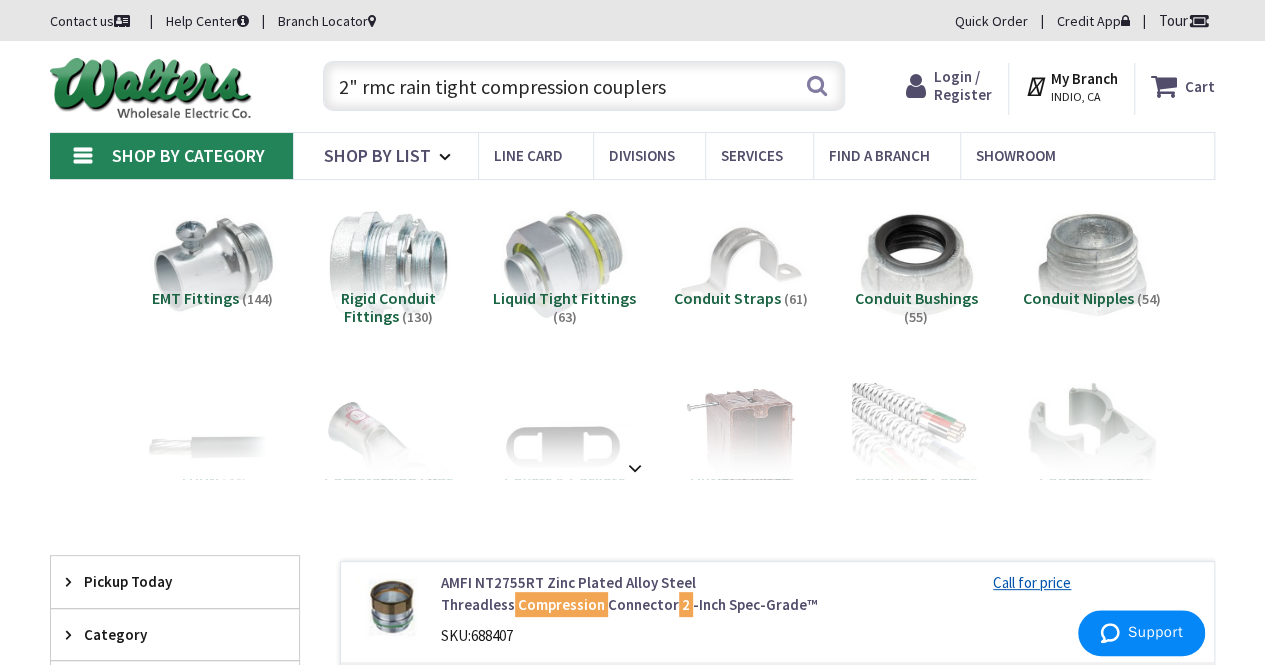 click on "2" rmc rain tight compression couplers" at bounding box center (584, 86) 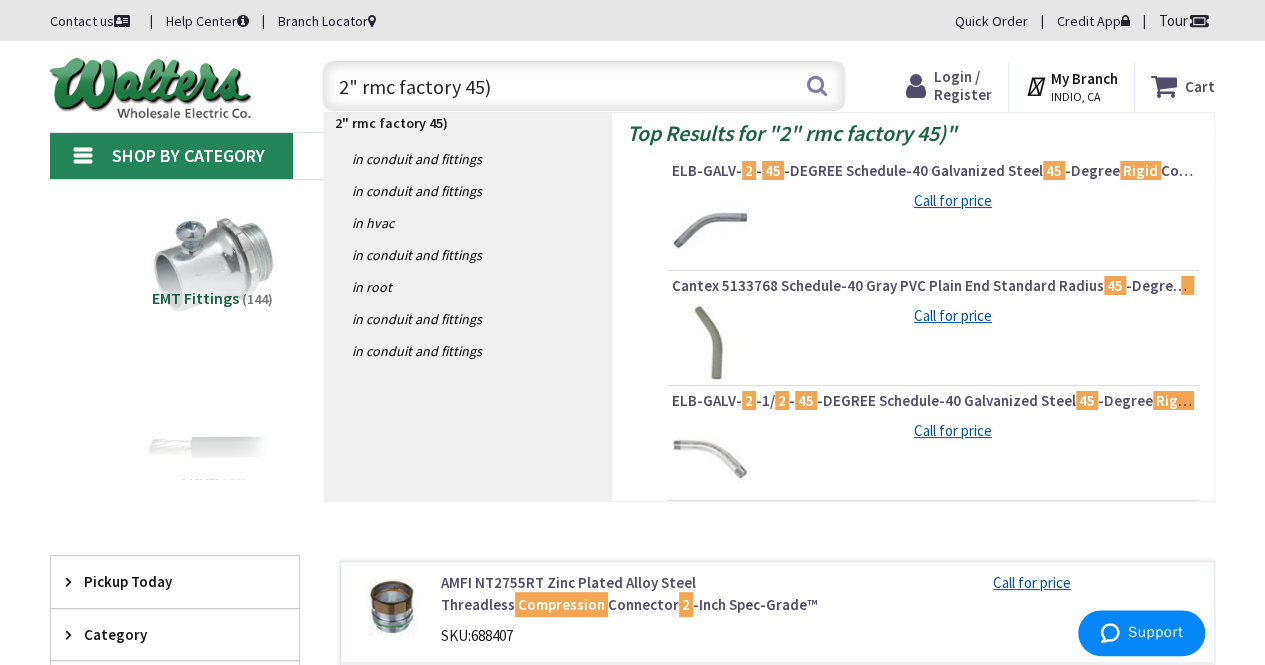 type on "2" rmc factory 45" 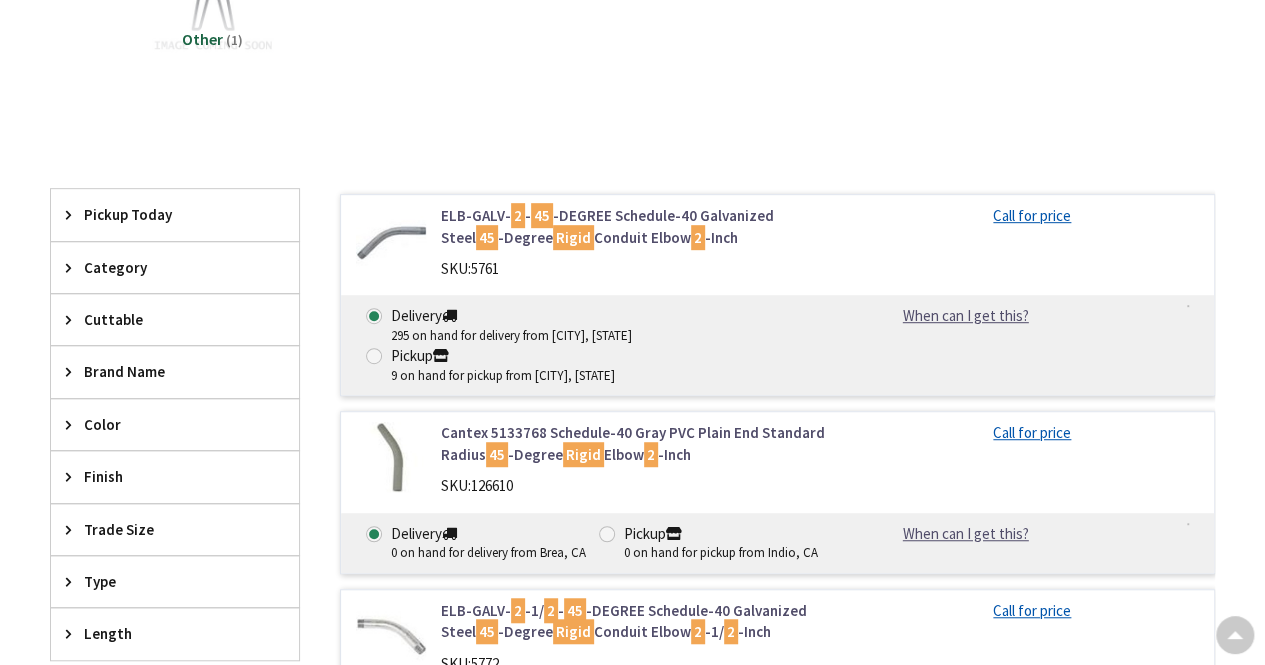 scroll, scrollTop: 443, scrollLeft: 0, axis: vertical 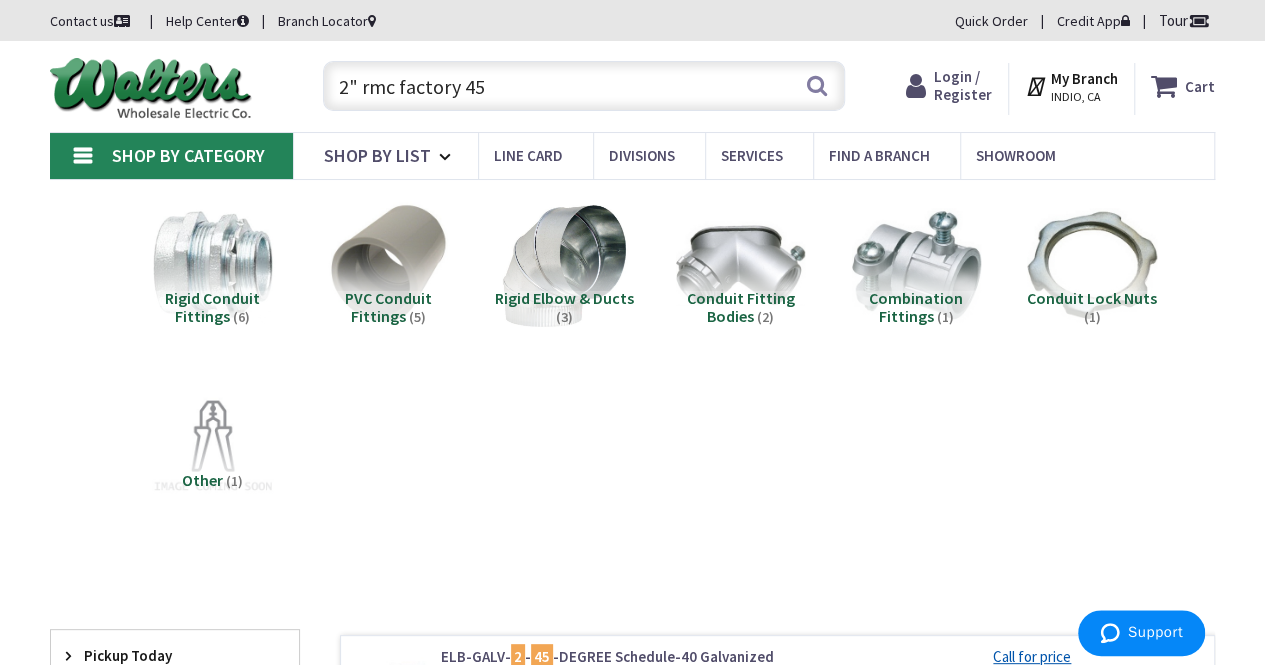 click on "2" rmc factory 45" at bounding box center [584, 86] 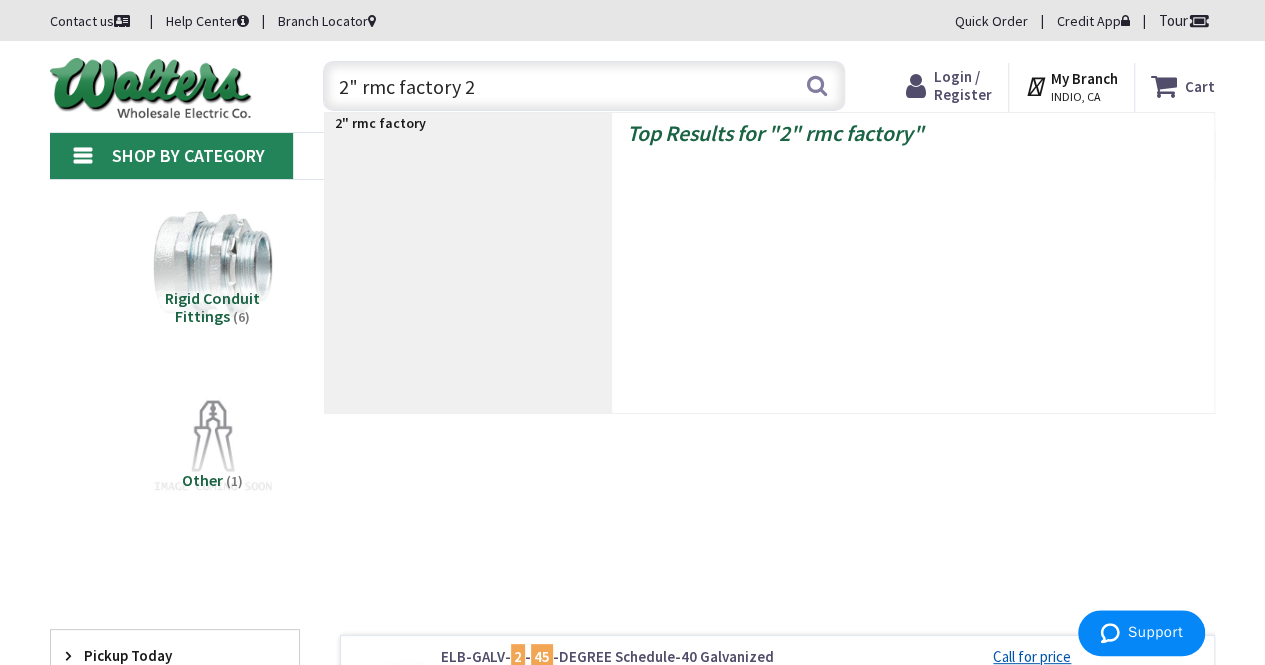type on "2" rmc factory 22" 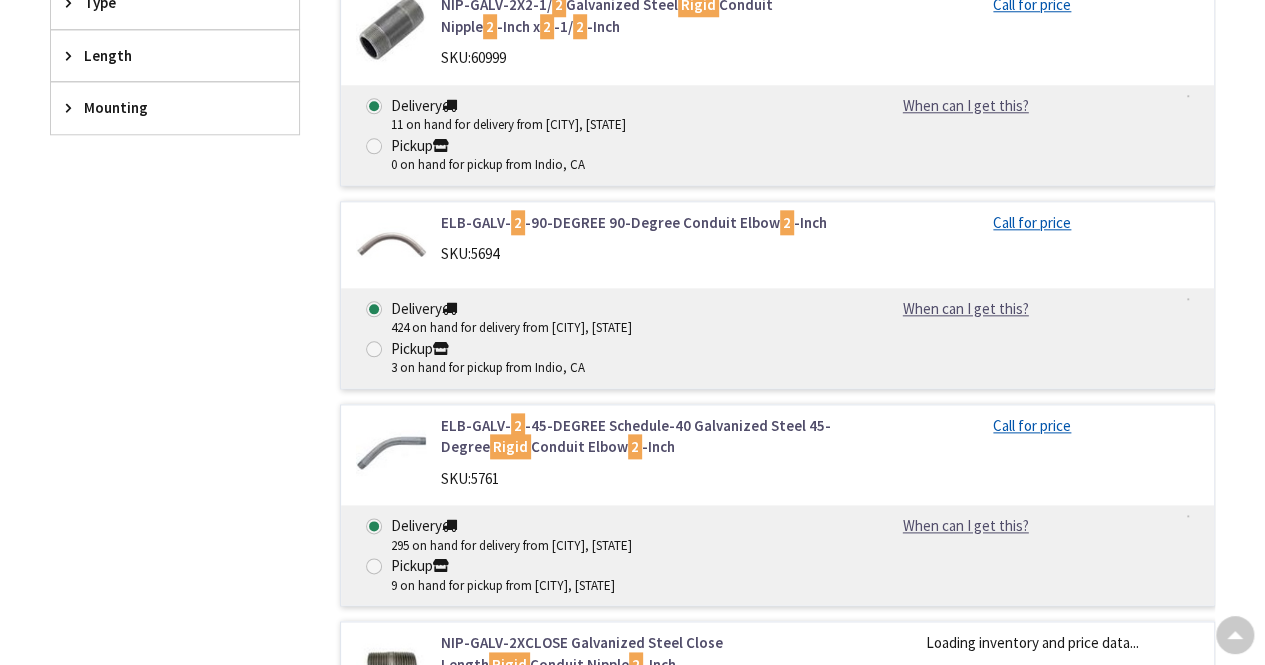 scroll, scrollTop: 768, scrollLeft: 0, axis: vertical 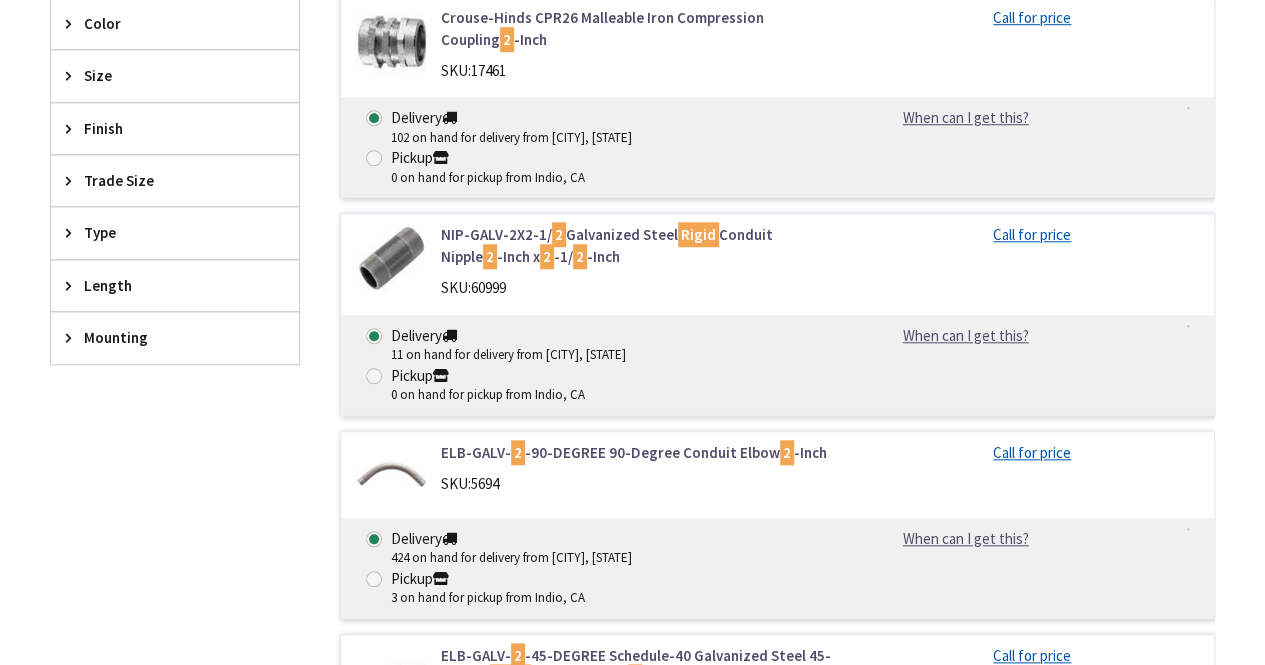 click on "2" rmc factory 22" at bounding box center [584, -682] 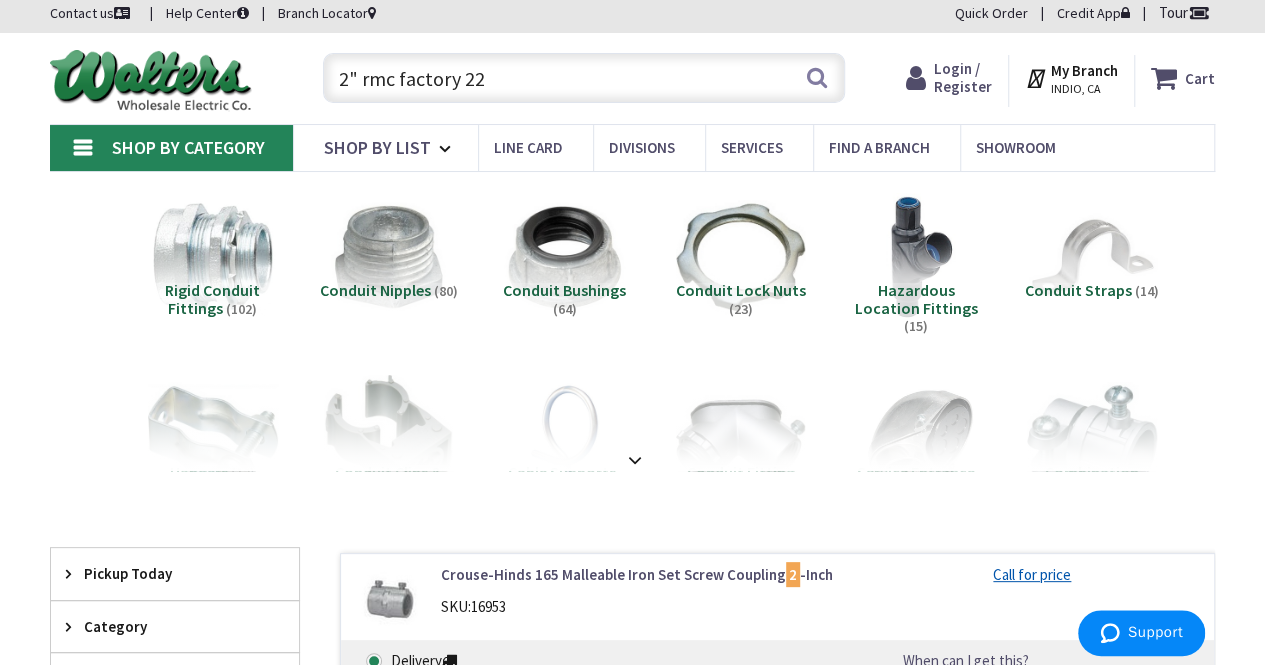 scroll, scrollTop: 0, scrollLeft: 0, axis: both 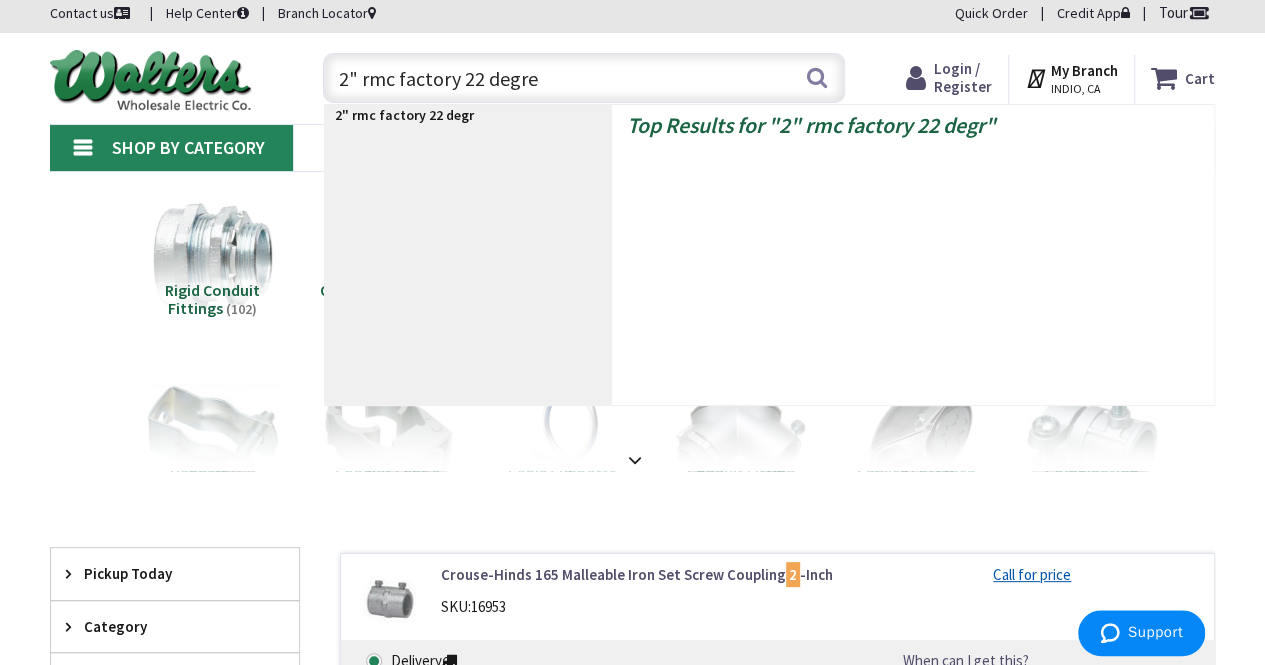 type on "2" rmc factory 22 degree" 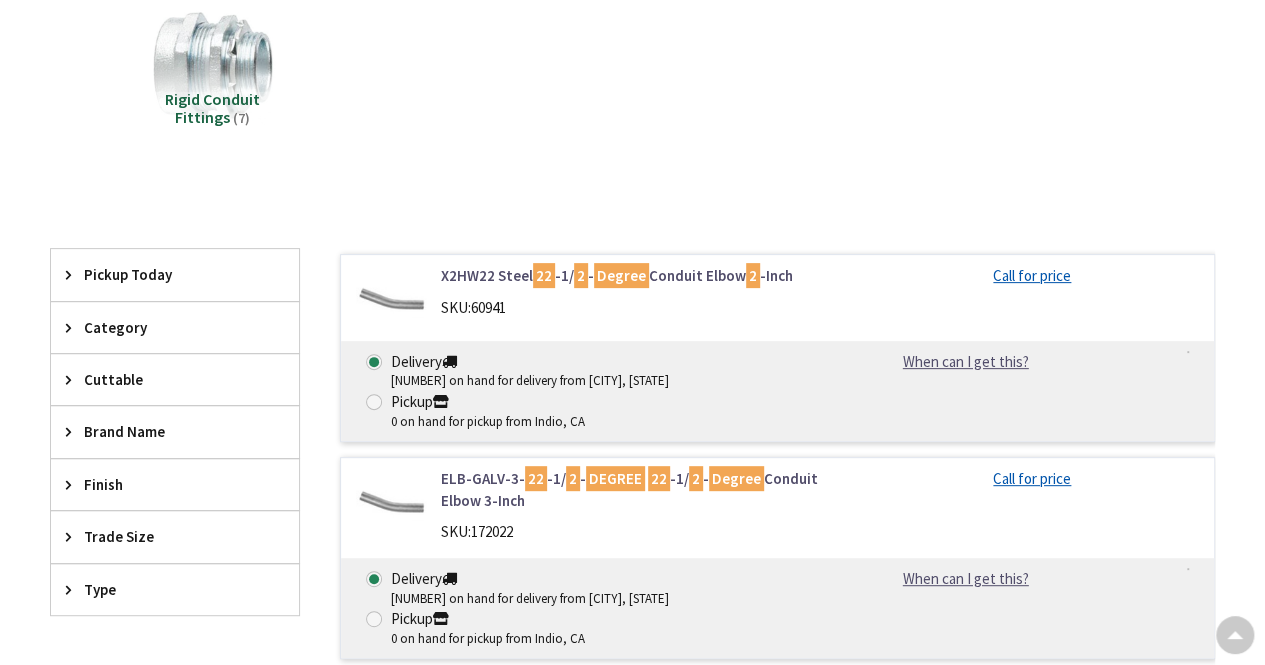 scroll, scrollTop: 201, scrollLeft: 0, axis: vertical 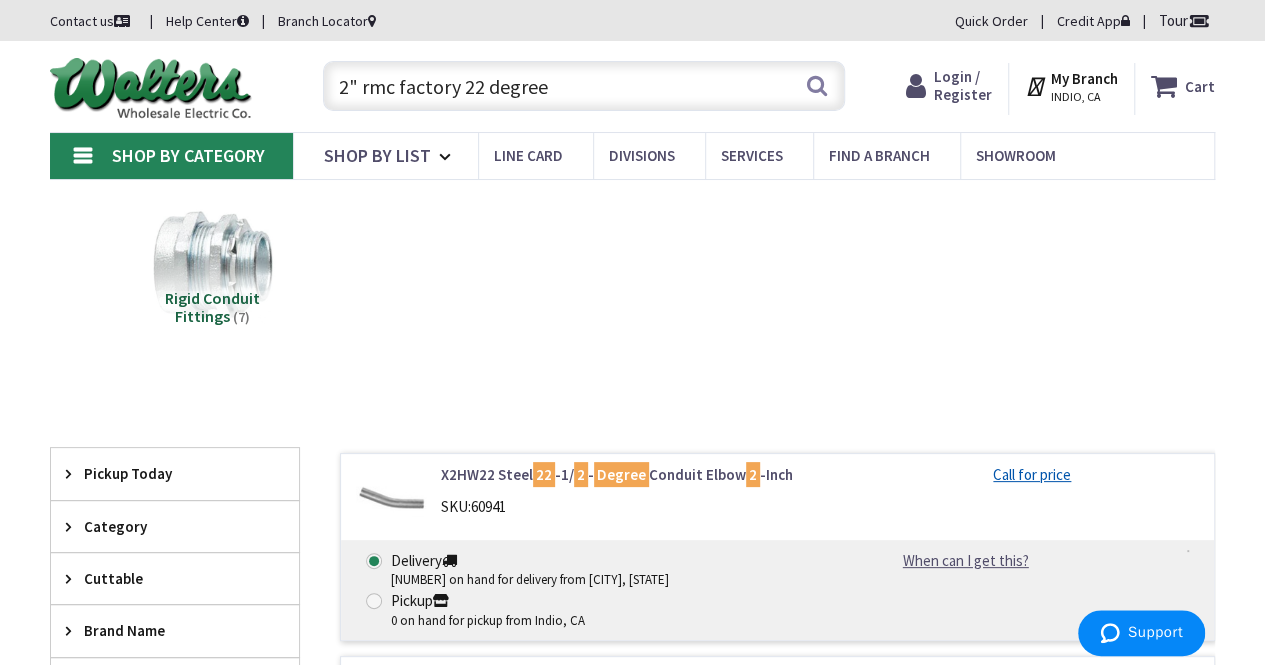 click on "2" rmc factory 22 degree" at bounding box center [584, 86] 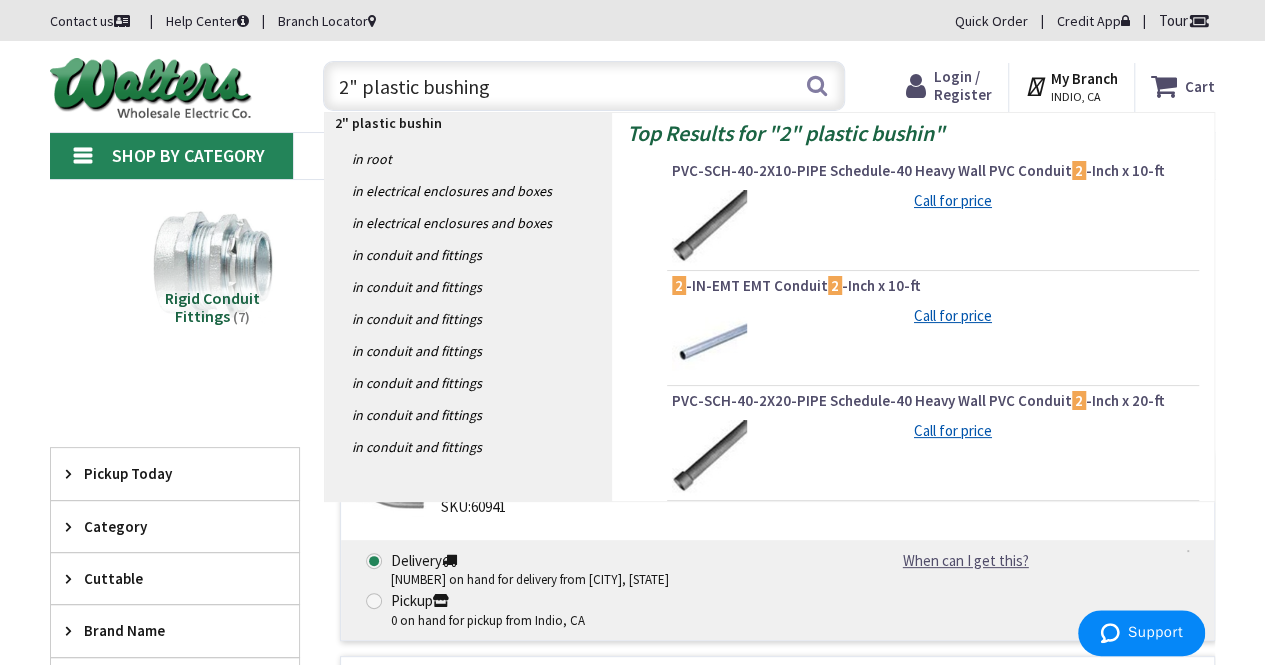 type on "2" plastic bushings" 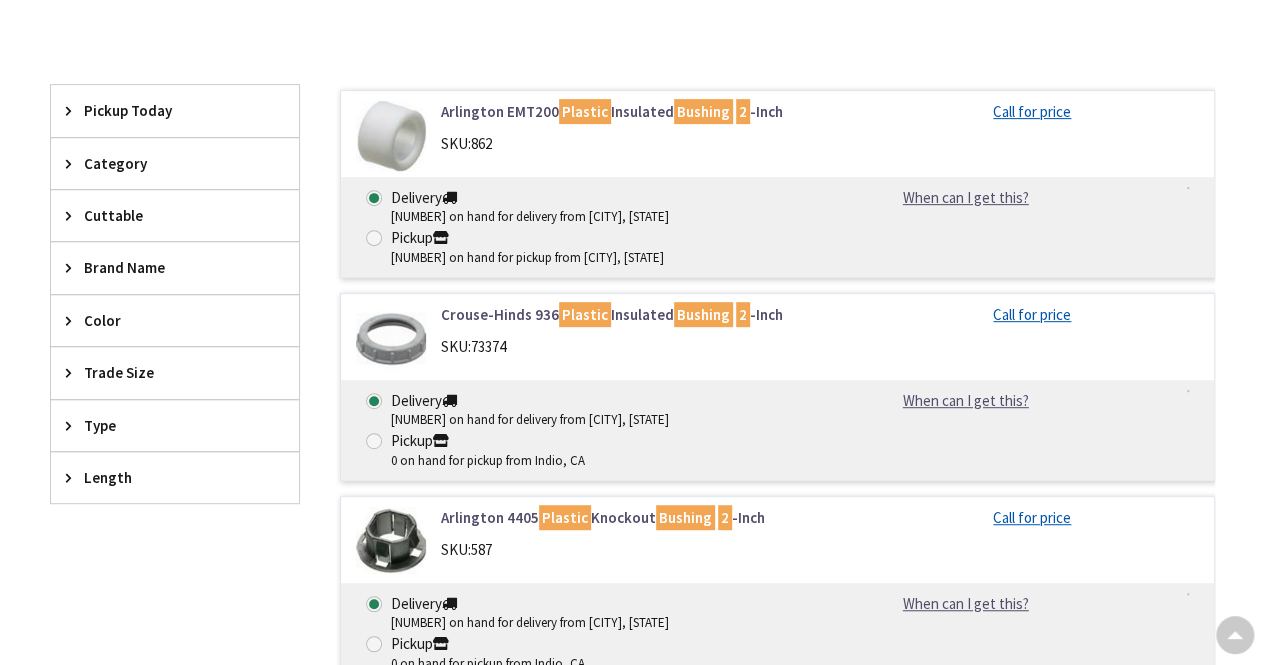 scroll, scrollTop: 363, scrollLeft: 0, axis: vertical 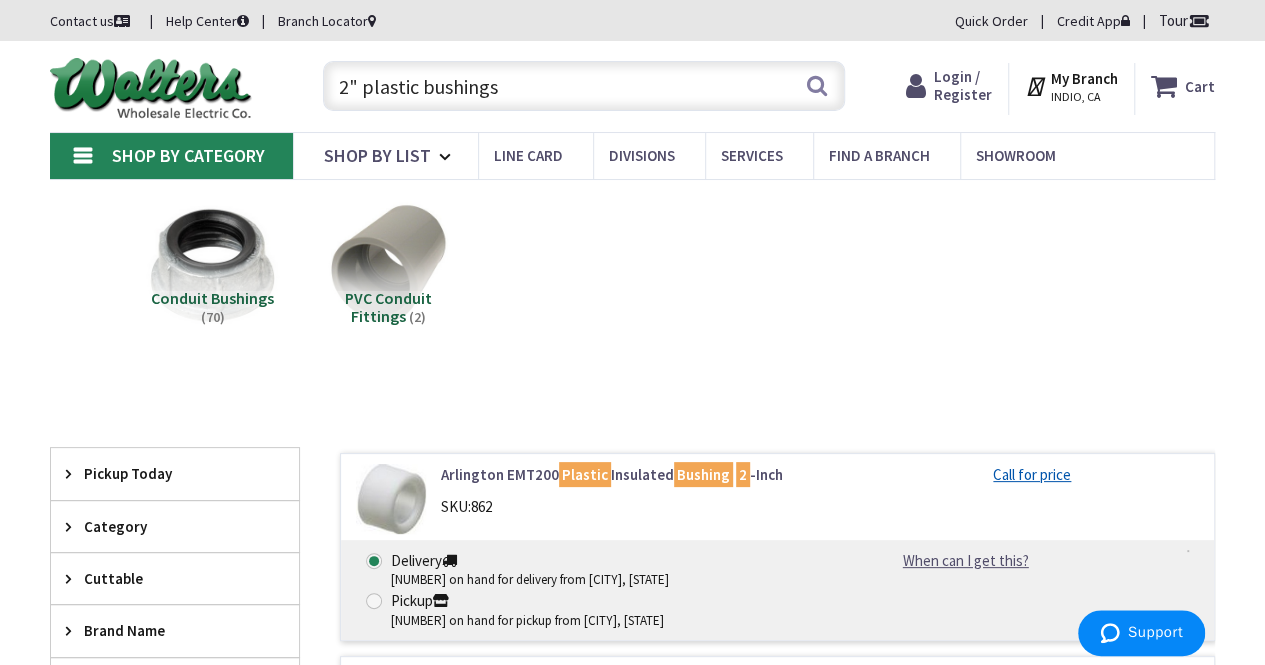 click at bounding box center [213, 265] 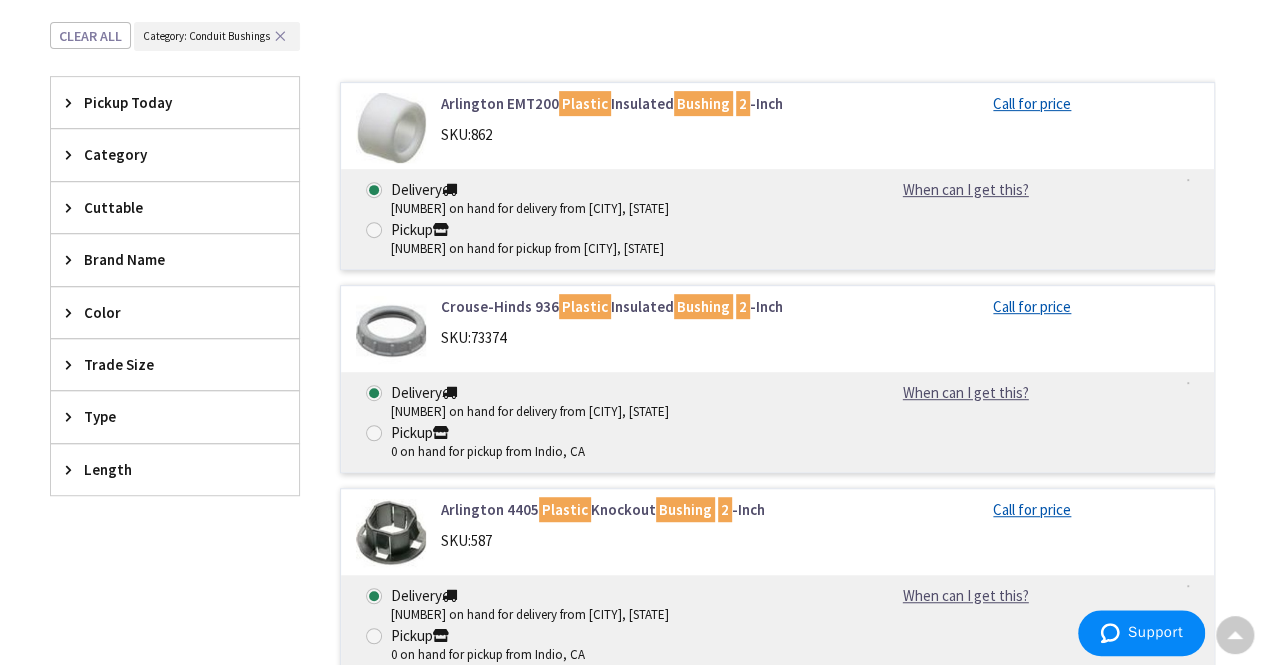 scroll, scrollTop: 0, scrollLeft: 0, axis: both 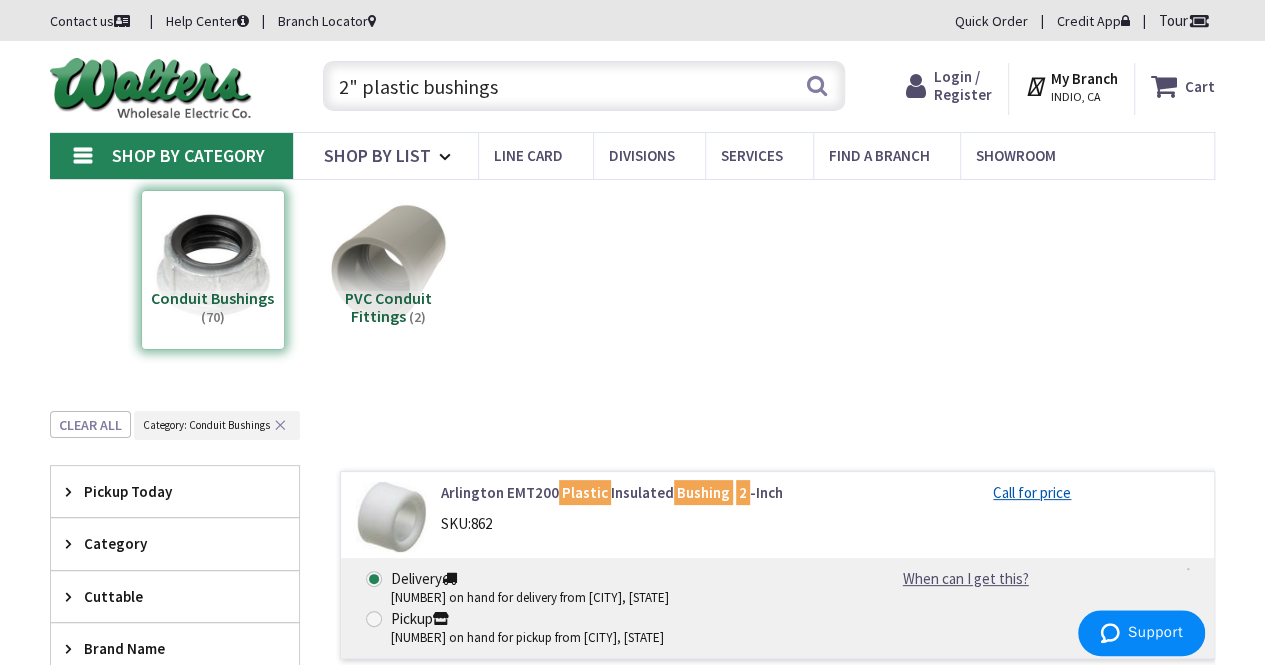 drag, startPoint x: 558, startPoint y: 84, endPoint x: 315, endPoint y: 104, distance: 243.82166 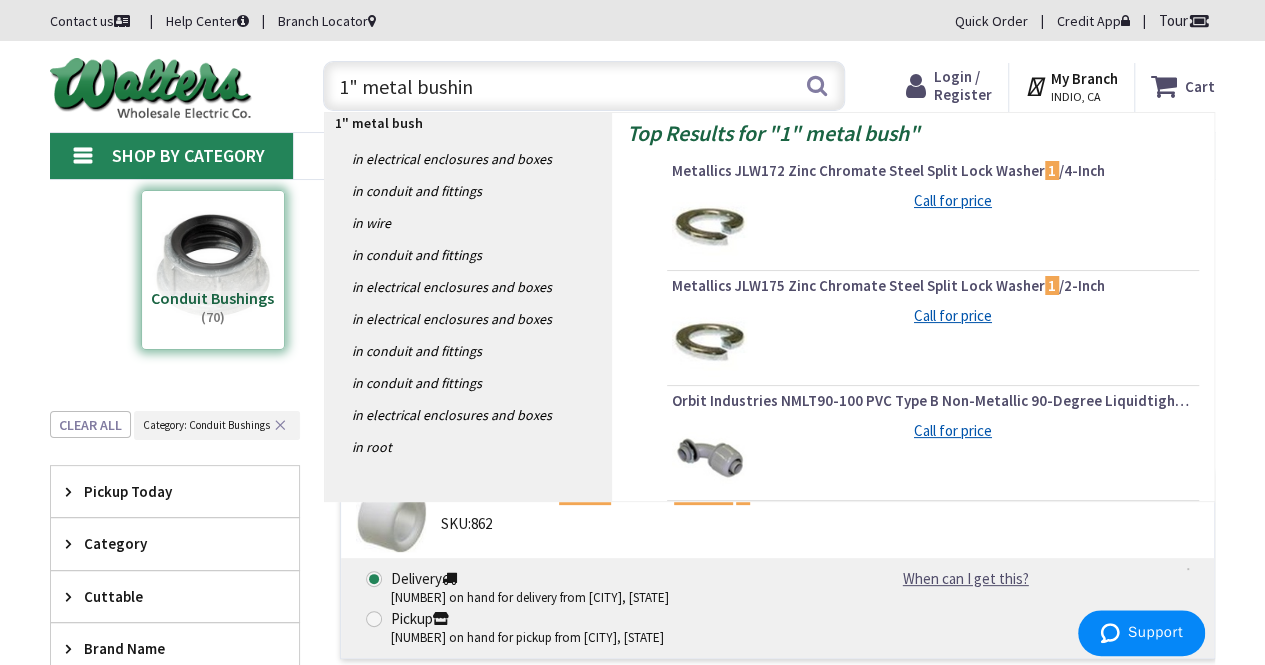 type on "1" metal bushing" 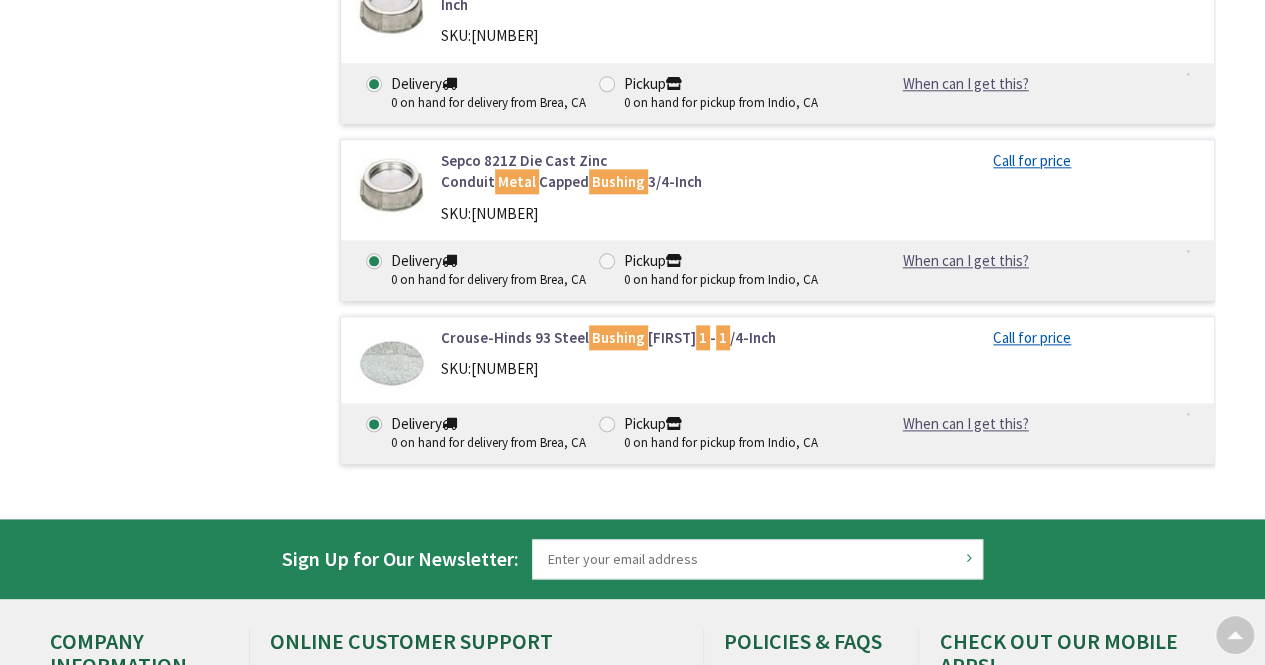 scroll, scrollTop: 1064, scrollLeft: 0, axis: vertical 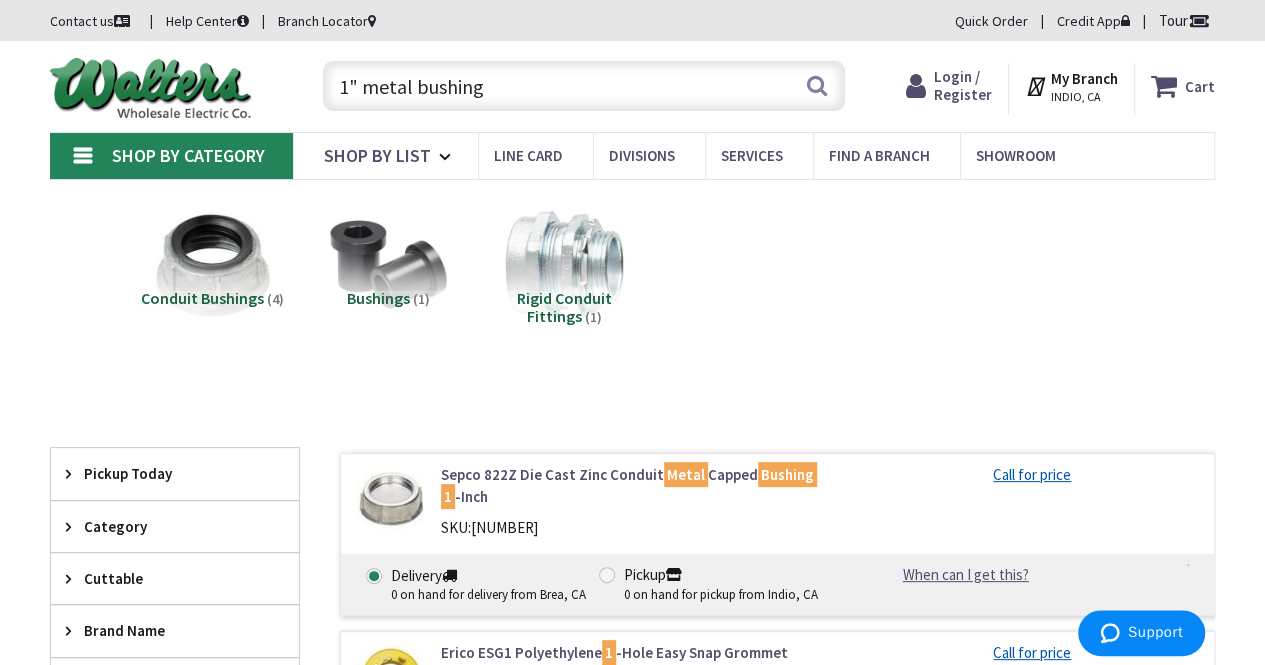 click on "1" metal bushing" at bounding box center (584, 86) 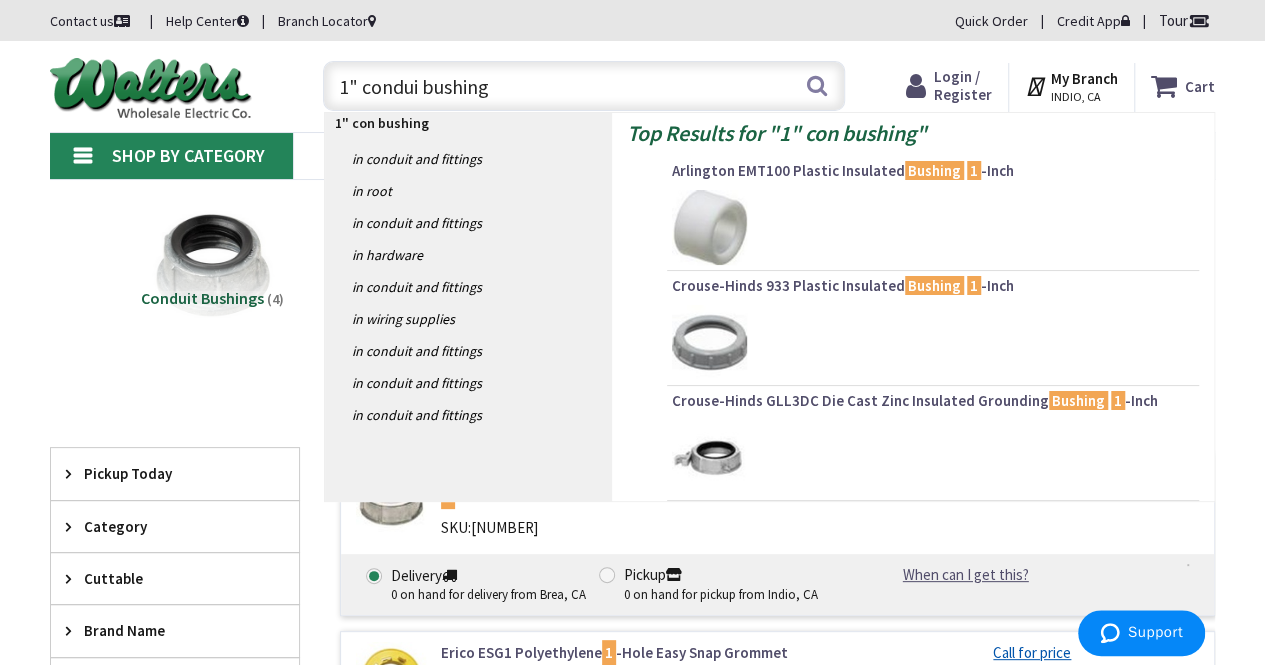 type on "1" conduit bushing" 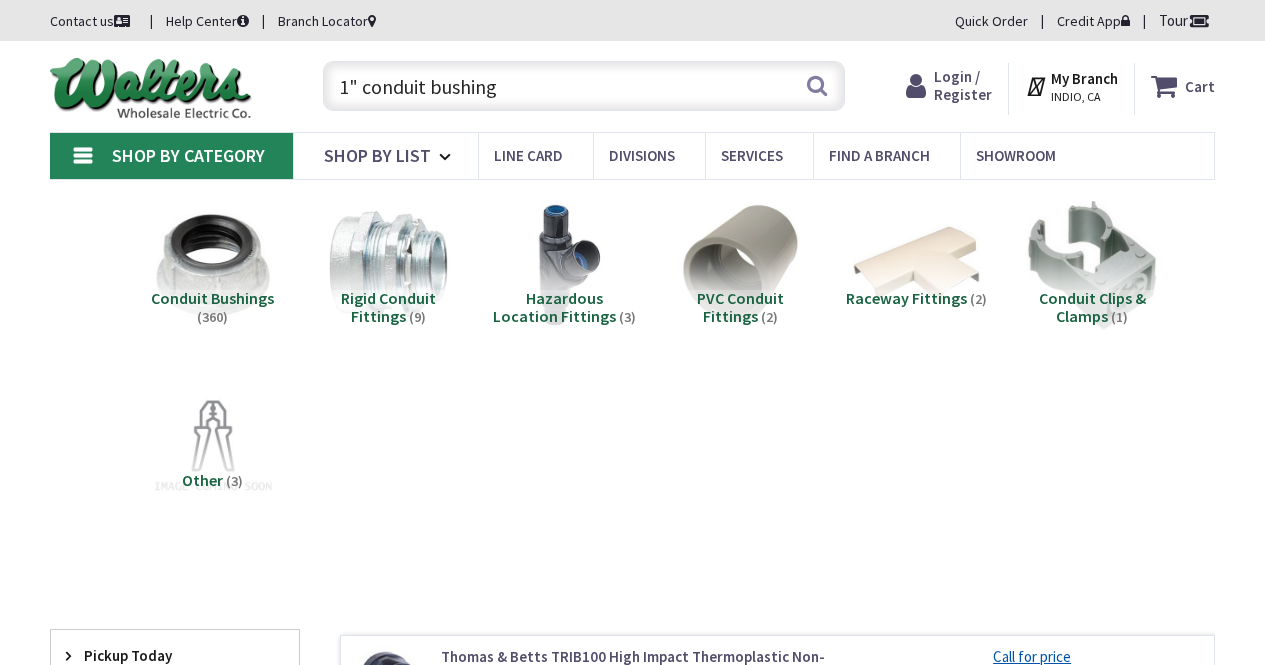 scroll, scrollTop: 0, scrollLeft: 0, axis: both 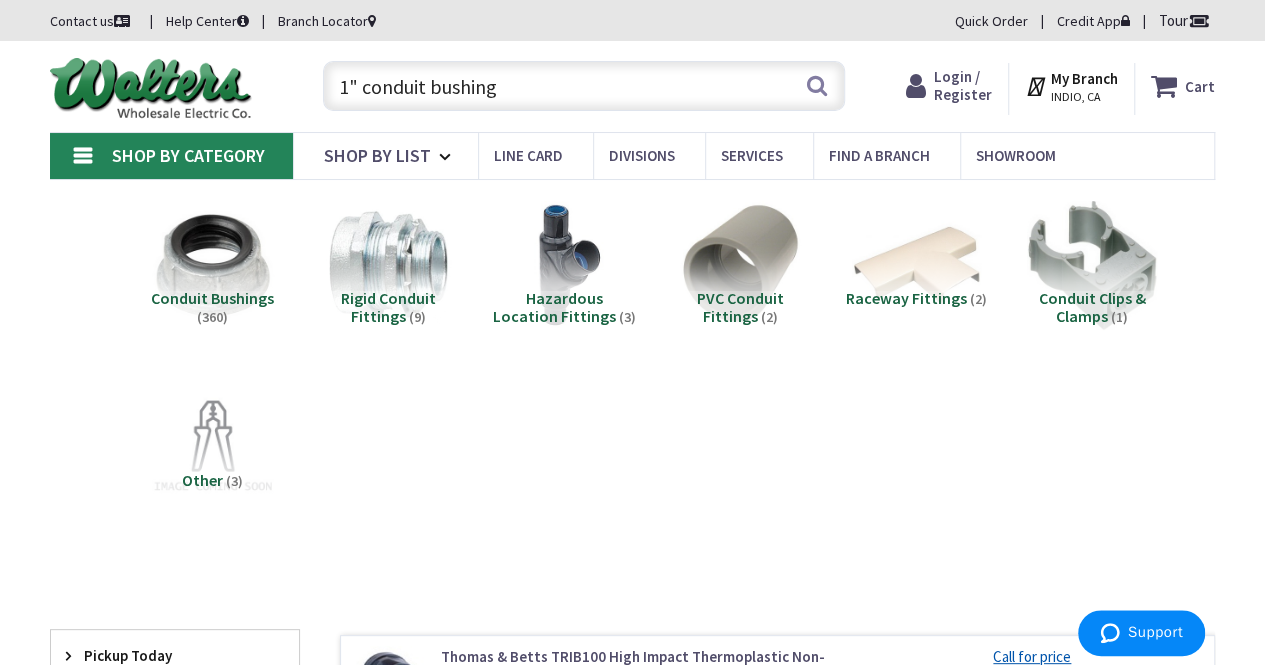 click on "1" conduit bushing" at bounding box center [584, 86] 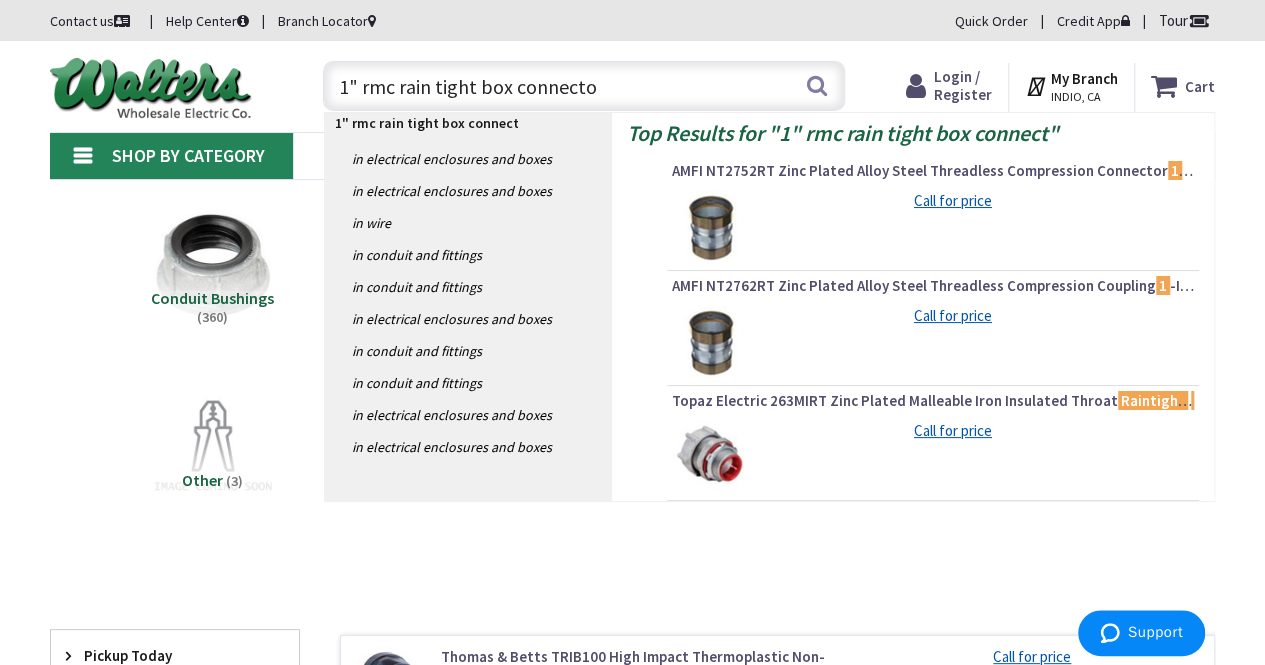 type on "1" rmc rain tight box connector" 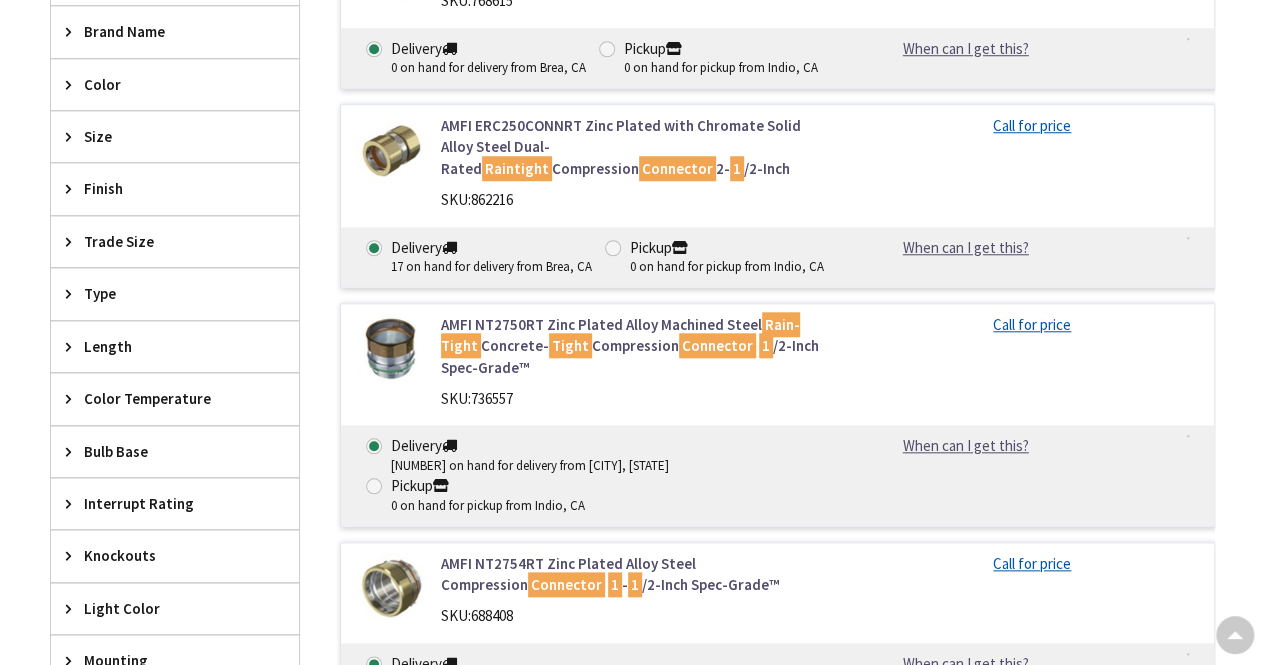 scroll, scrollTop: 812, scrollLeft: 0, axis: vertical 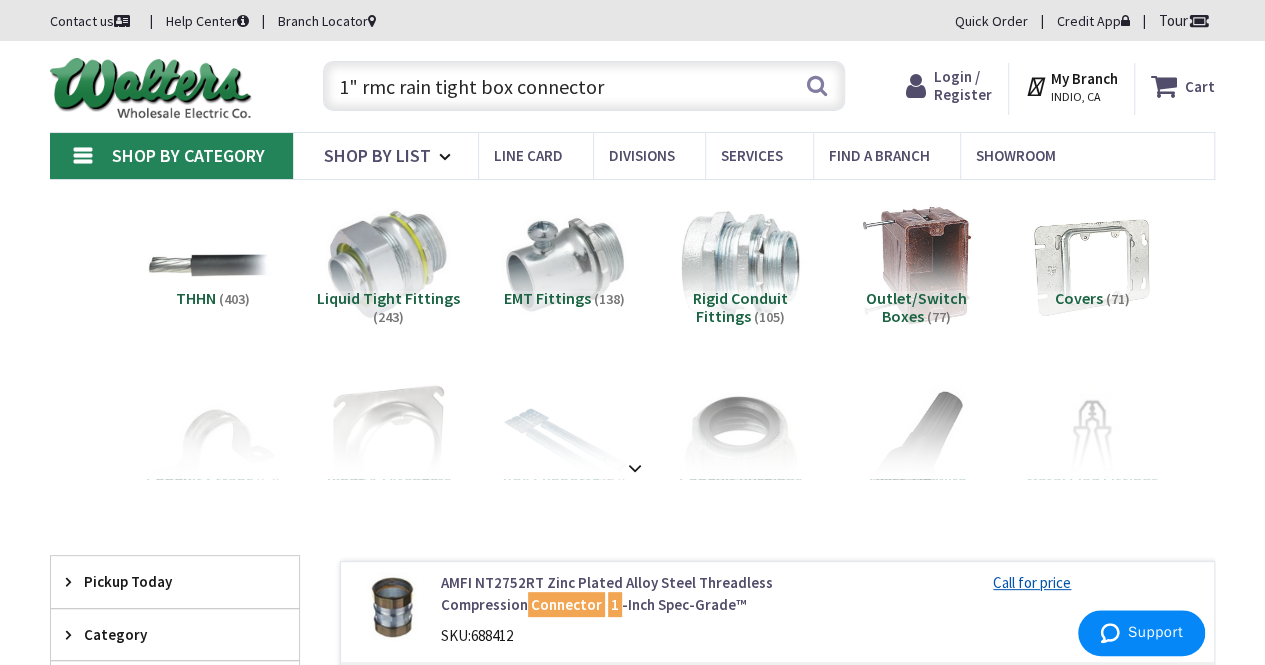 click on "1" rmc rain tight box connector" at bounding box center [584, 86] 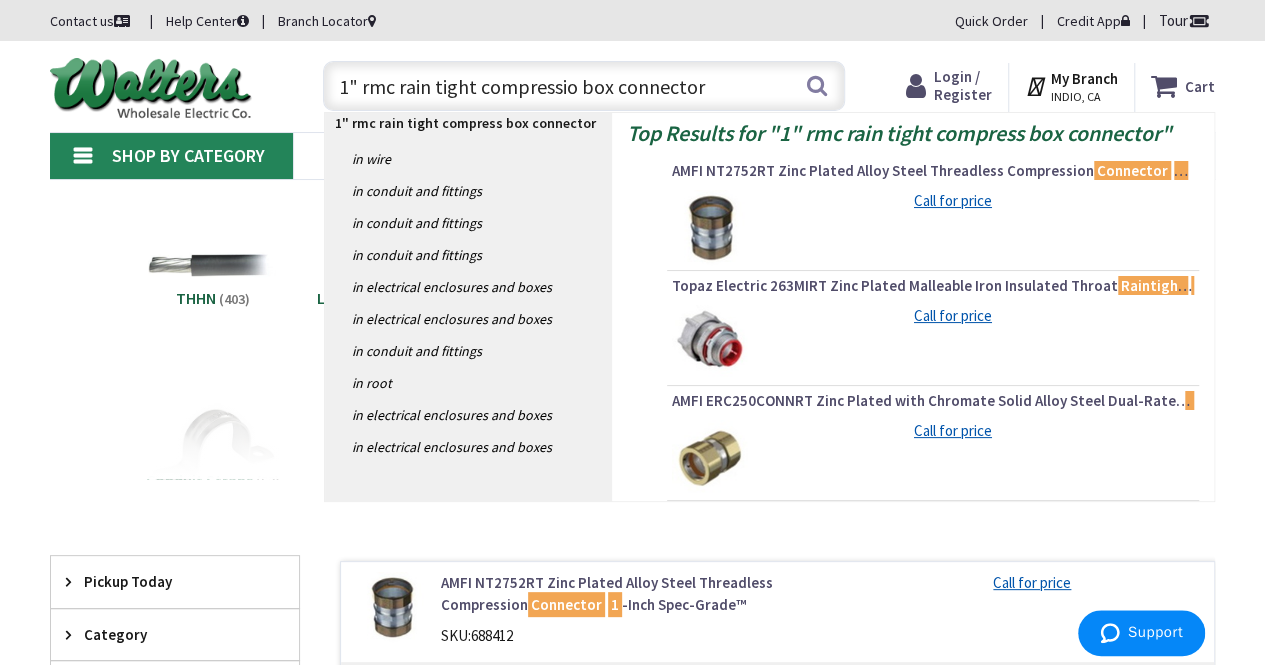 type on "1" rmc rain tight compression box connector" 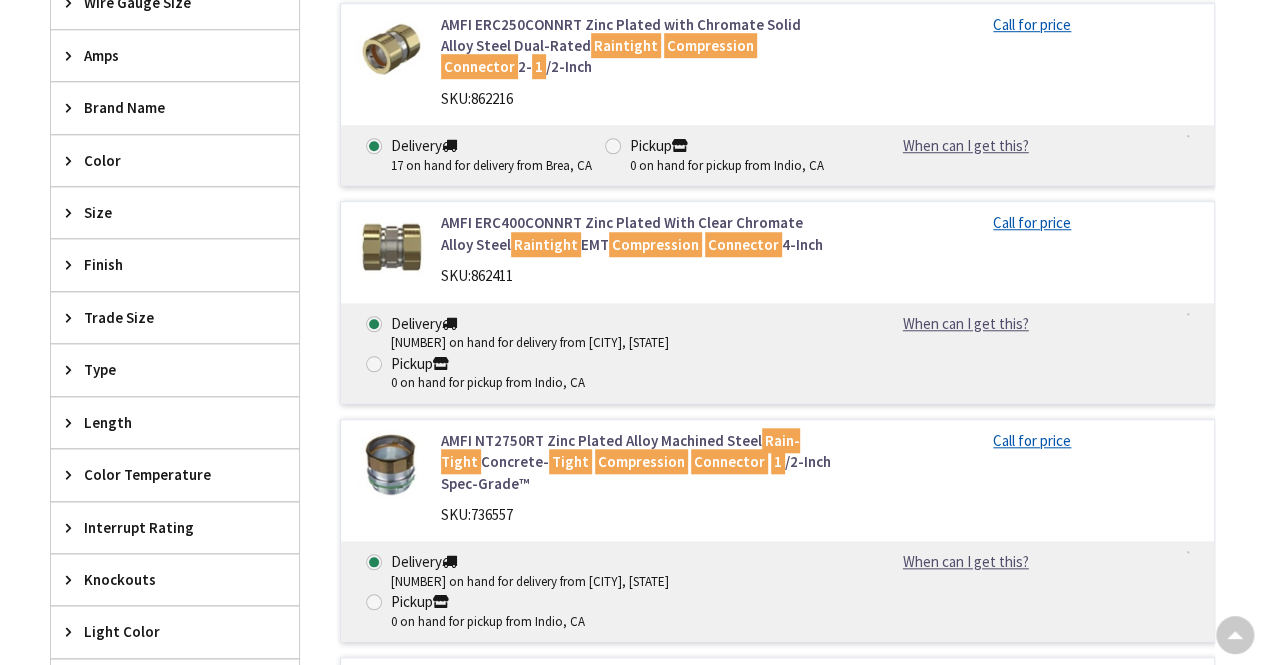 scroll, scrollTop: 790, scrollLeft: 0, axis: vertical 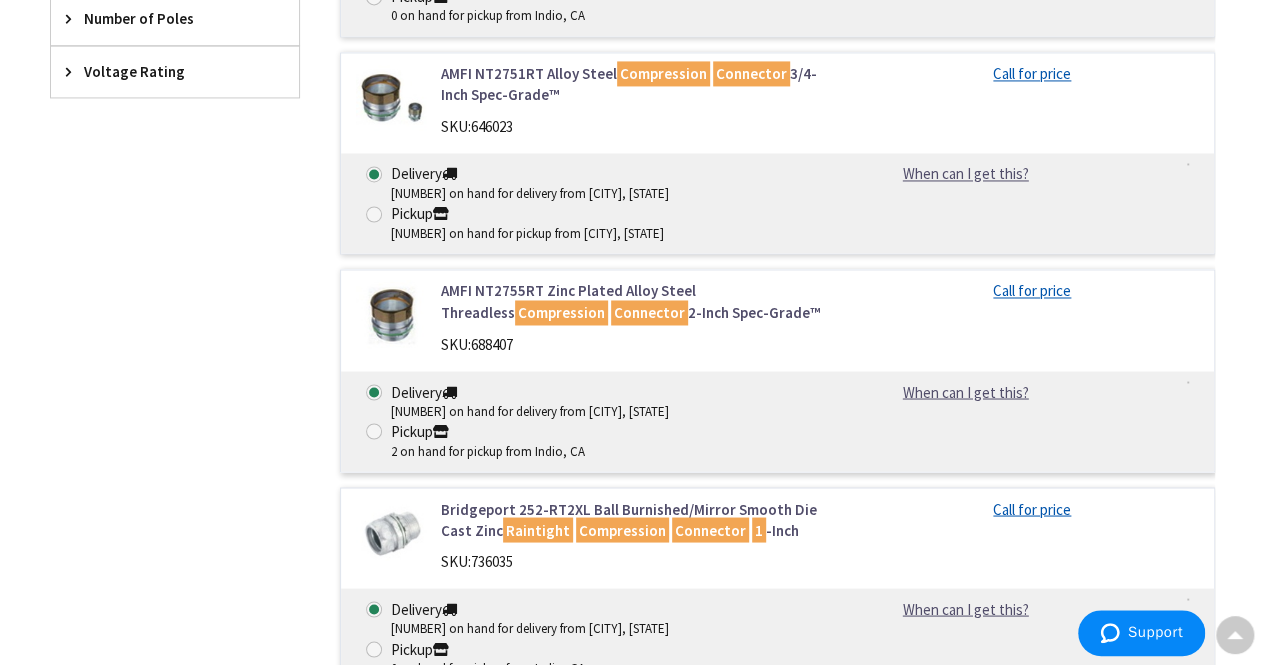 click on "Bridgeport 252-RT2XL Ball Burnished/Mirror Smooth Die Cast Zinc  Raintight   Compression   Connector   1 -Inch" at bounding box center (638, 519) 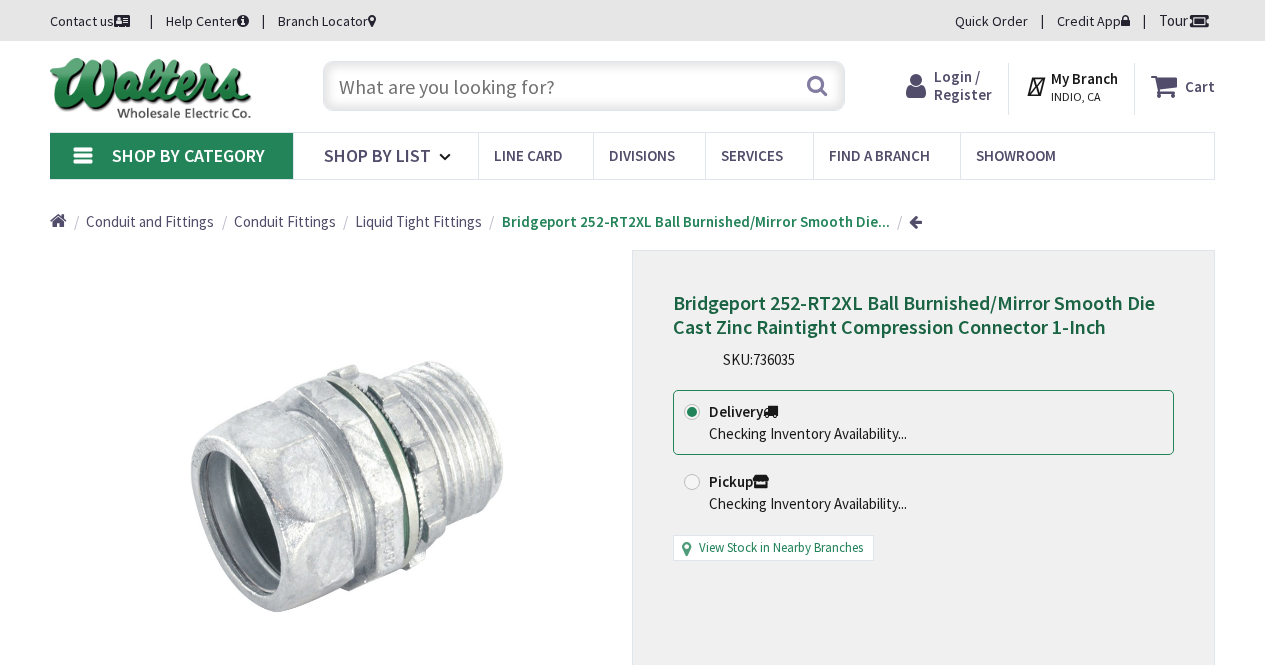 scroll, scrollTop: 0, scrollLeft: 0, axis: both 